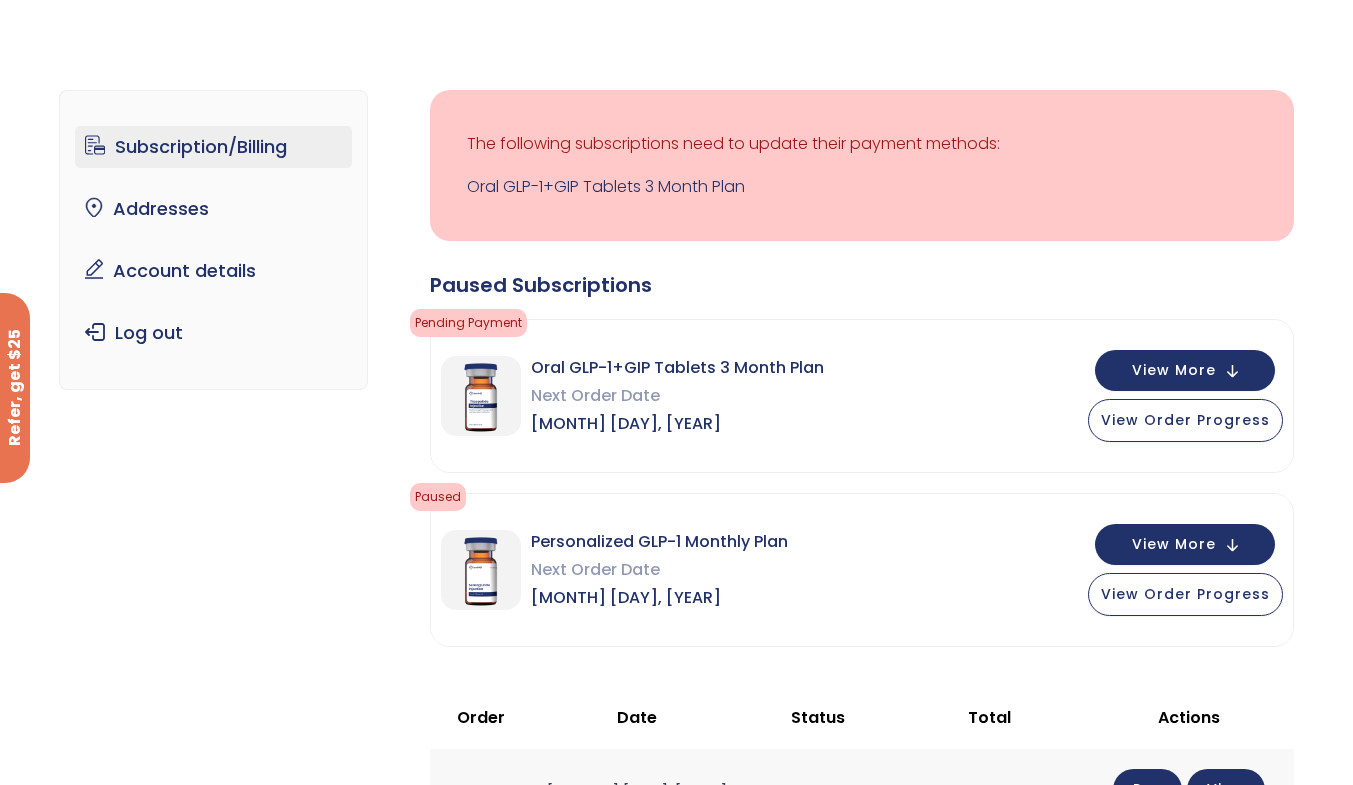 scroll, scrollTop: 68, scrollLeft: 0, axis: vertical 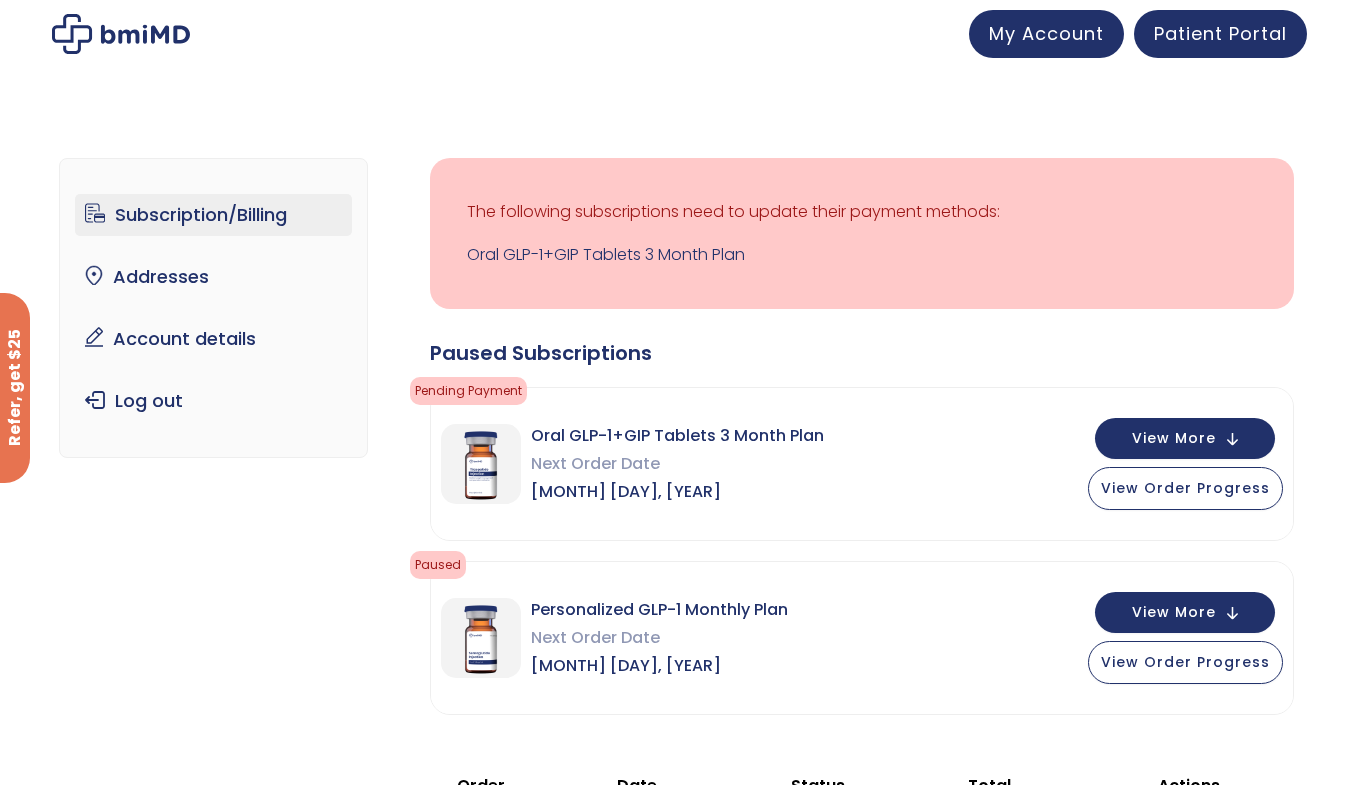 click on "My Account" at bounding box center (1046, 33) 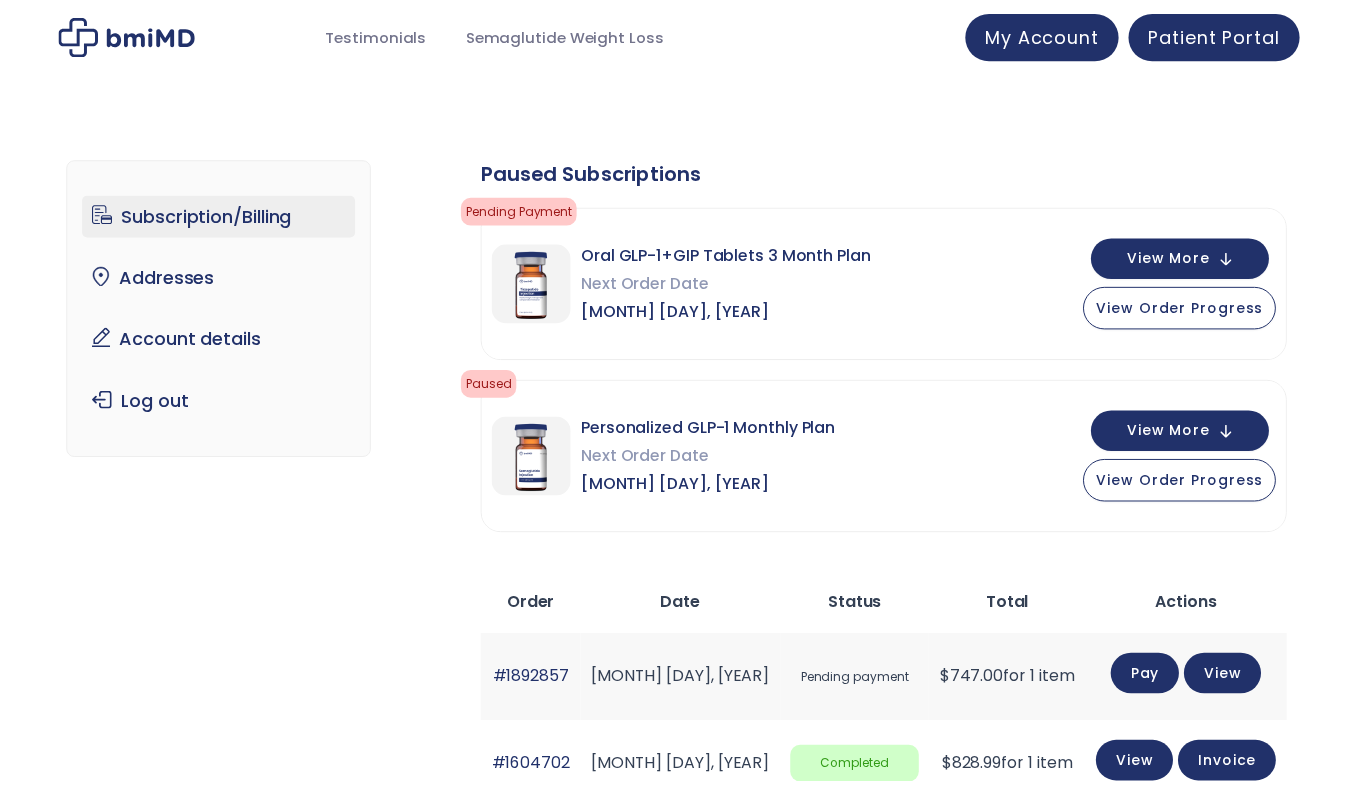 scroll, scrollTop: 0, scrollLeft: 0, axis: both 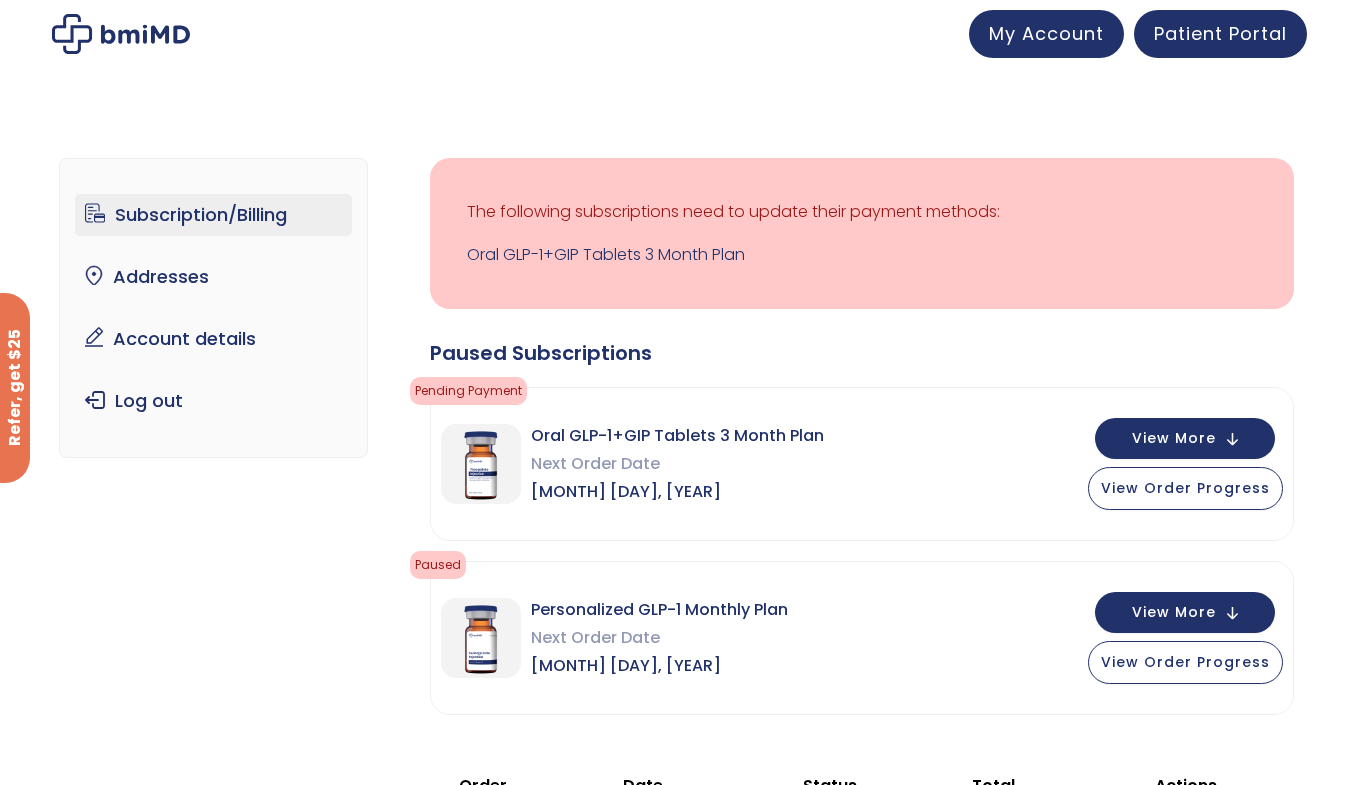 click at bounding box center [121, 34] 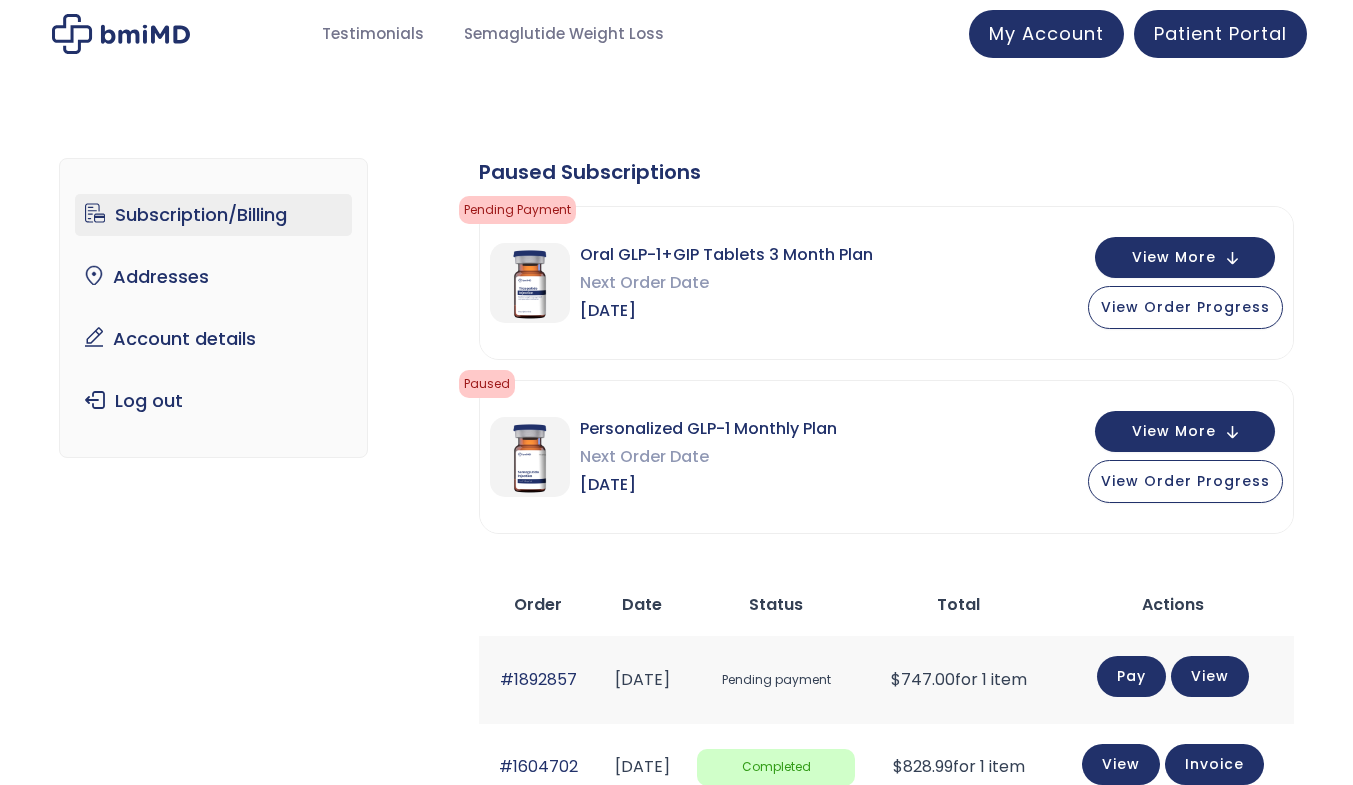 scroll, scrollTop: 0, scrollLeft: 0, axis: both 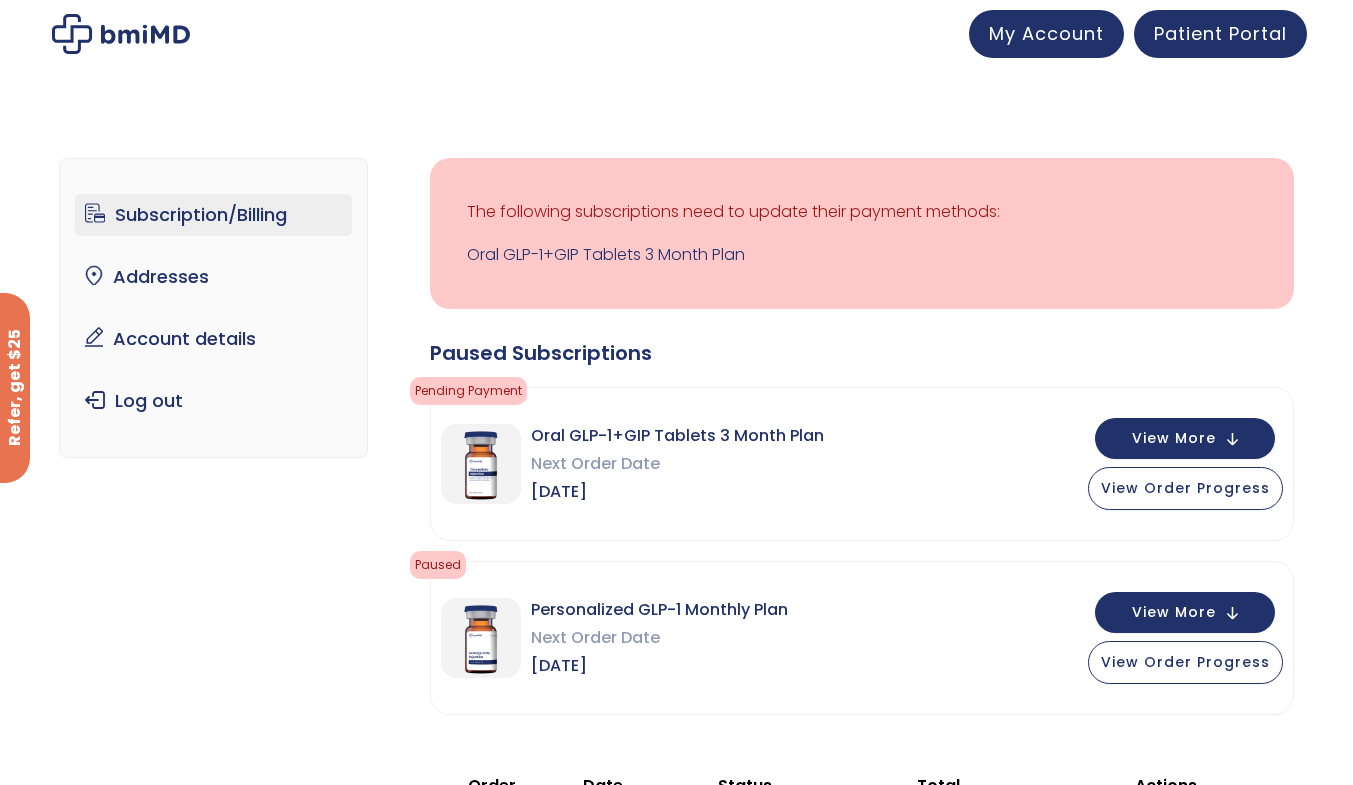 click on "View More" at bounding box center [1174, 438] 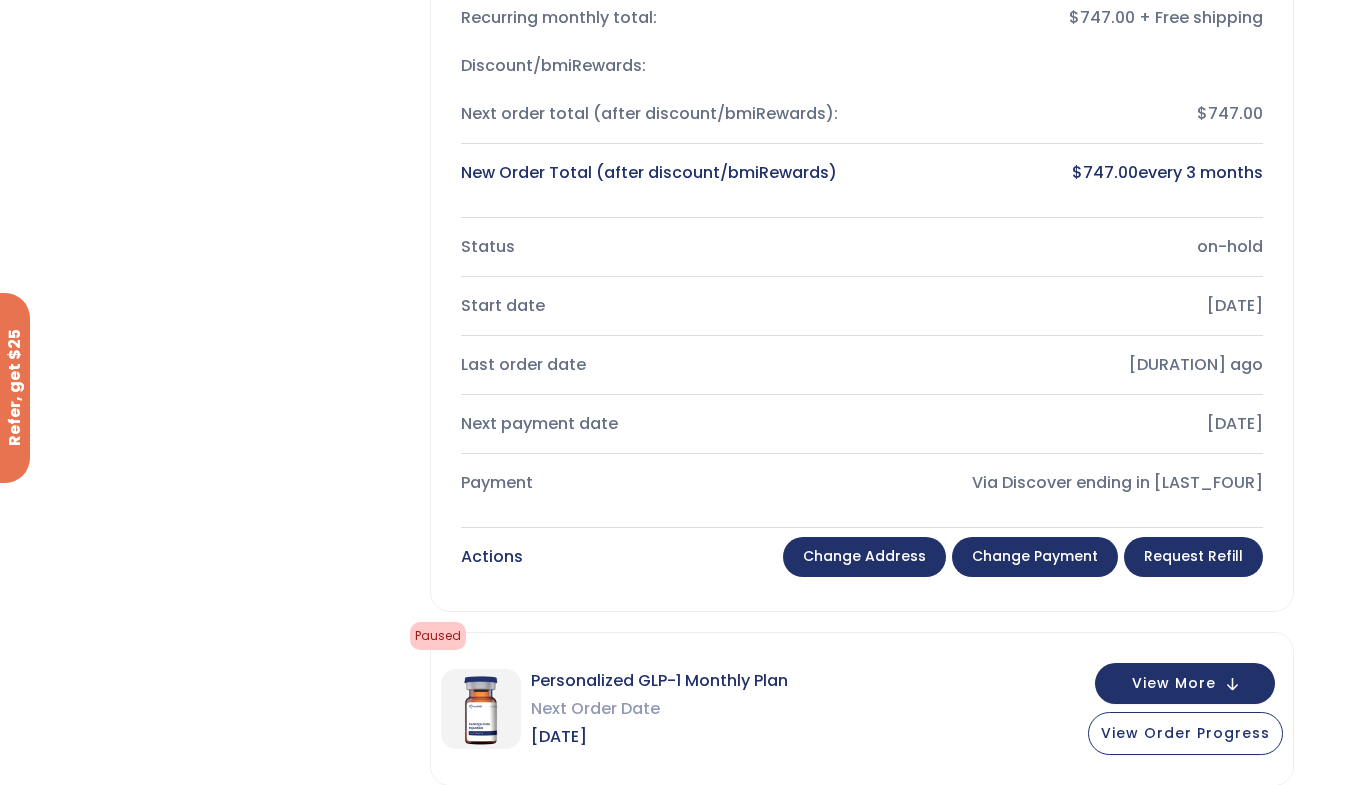 scroll, scrollTop: 638, scrollLeft: 0, axis: vertical 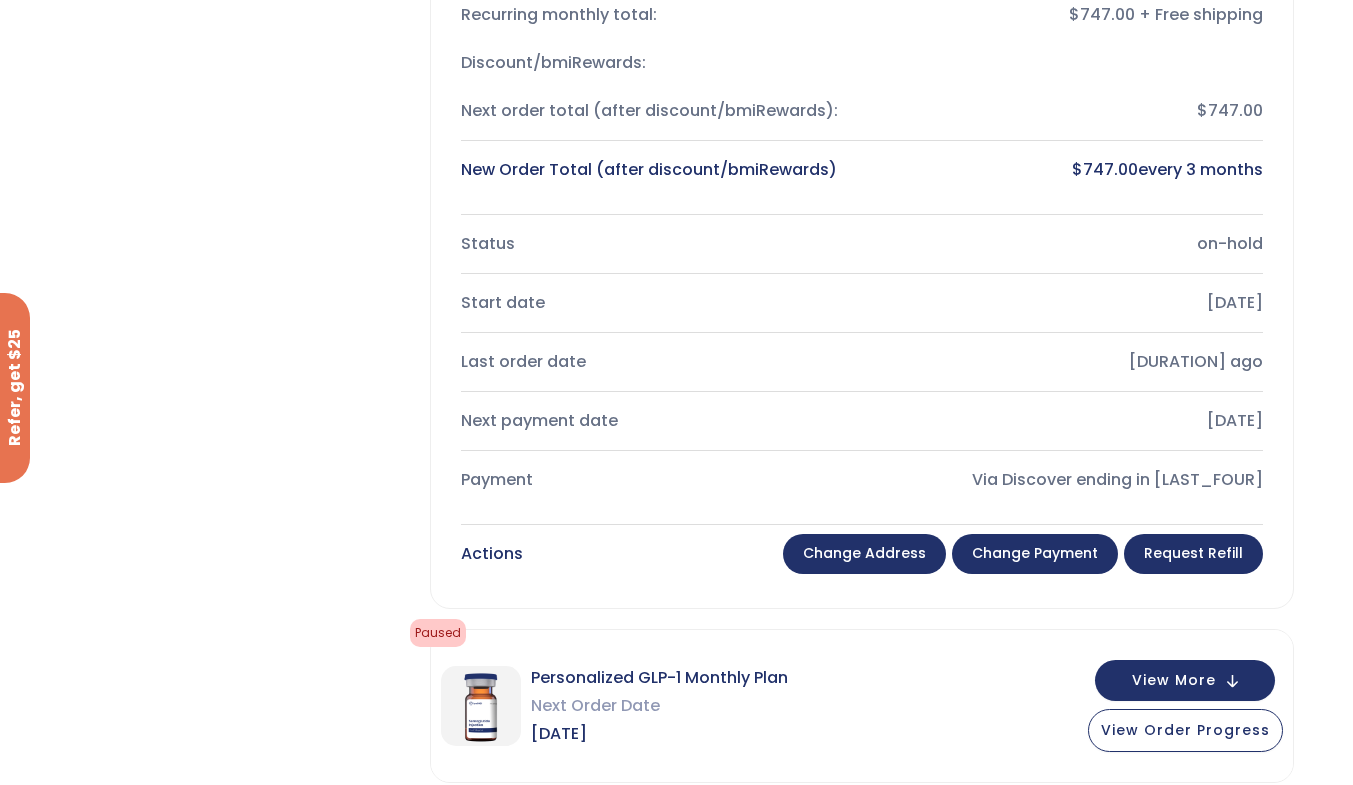 click on "Change Payment" at bounding box center (1035, 554) 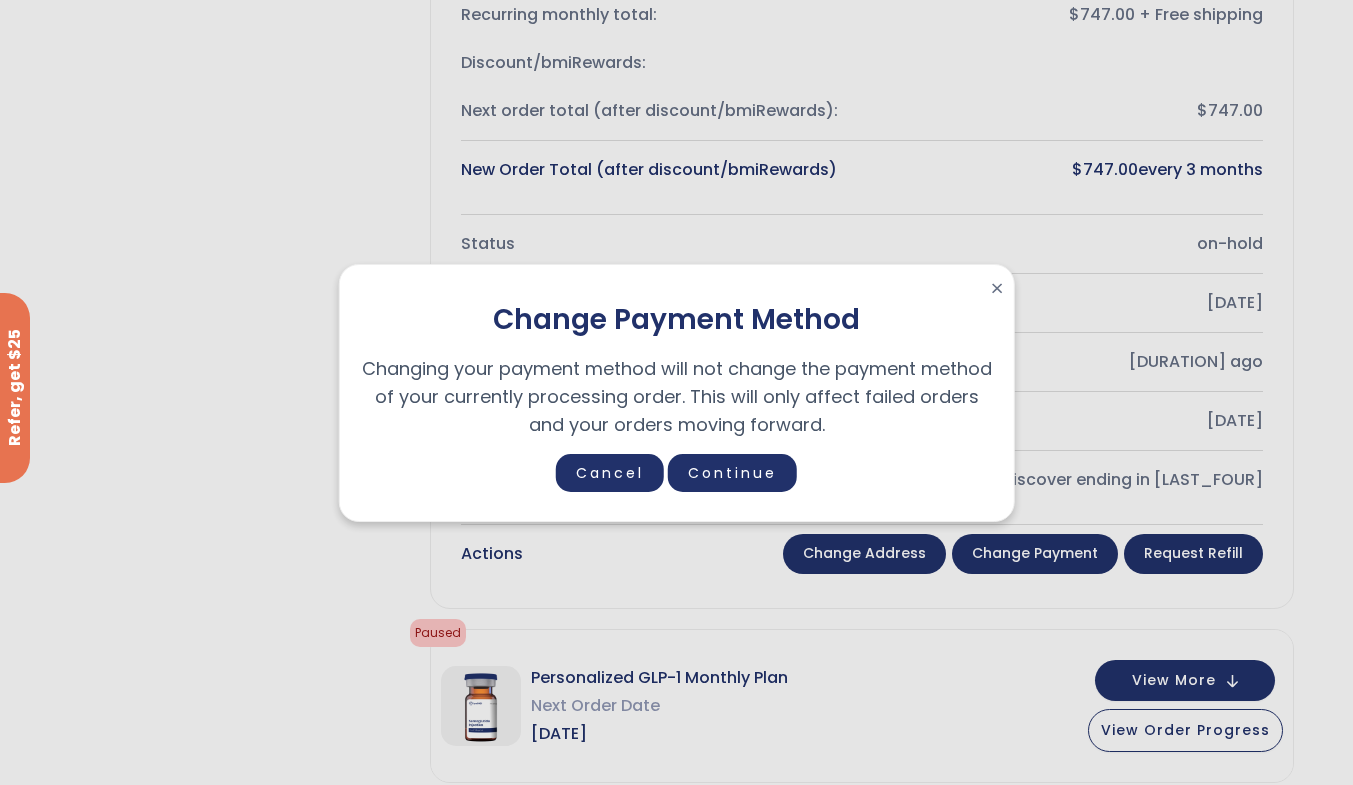 click on "Continue" at bounding box center [732, 473] 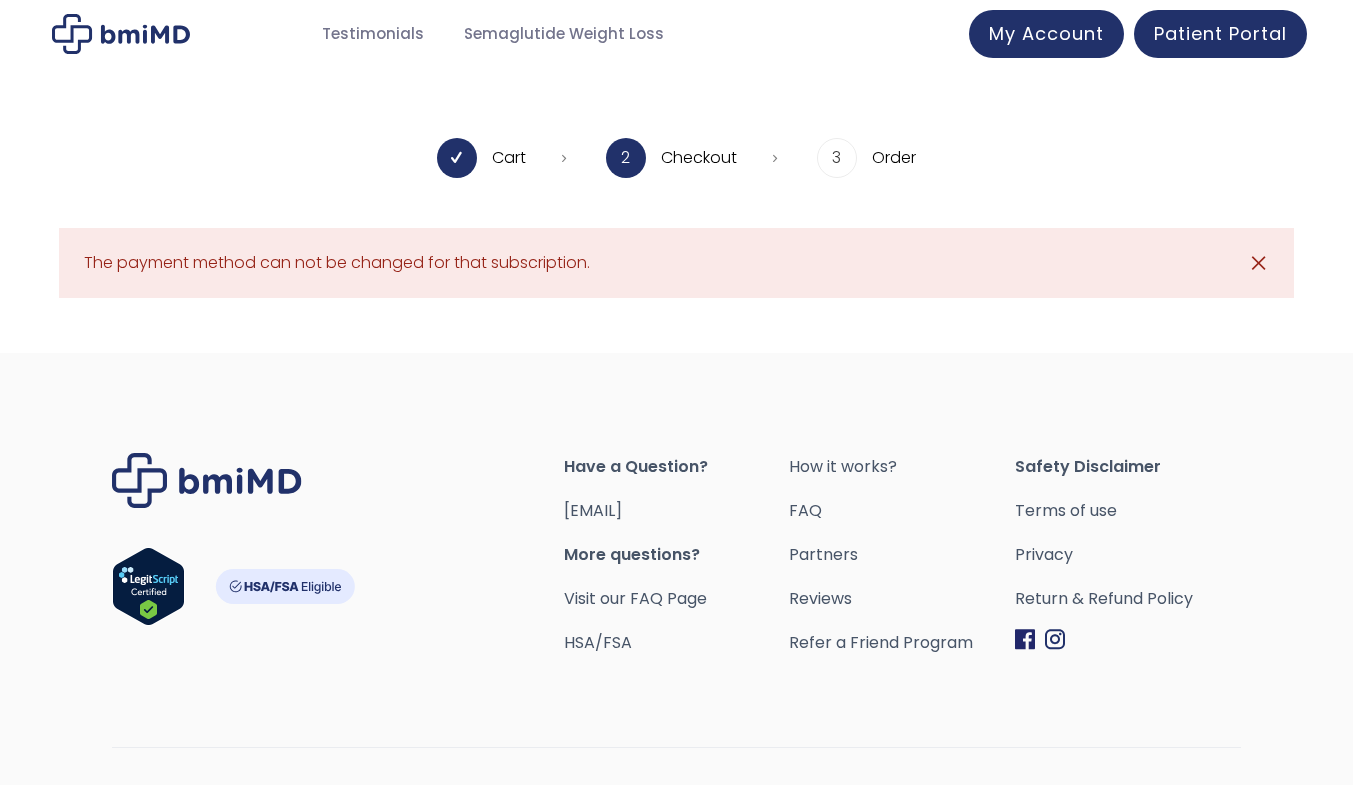 scroll, scrollTop: 0, scrollLeft: 0, axis: both 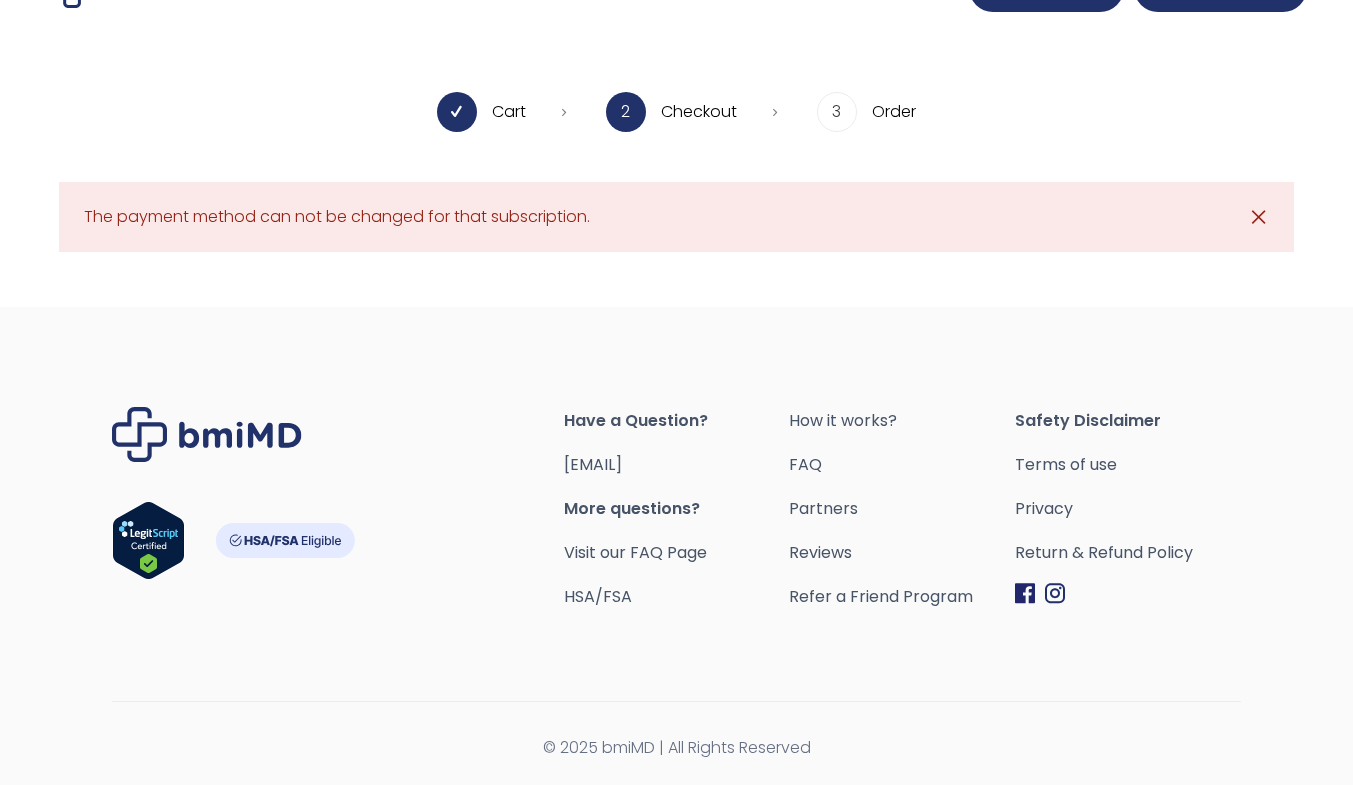 click on "✕" at bounding box center [1259, 217] 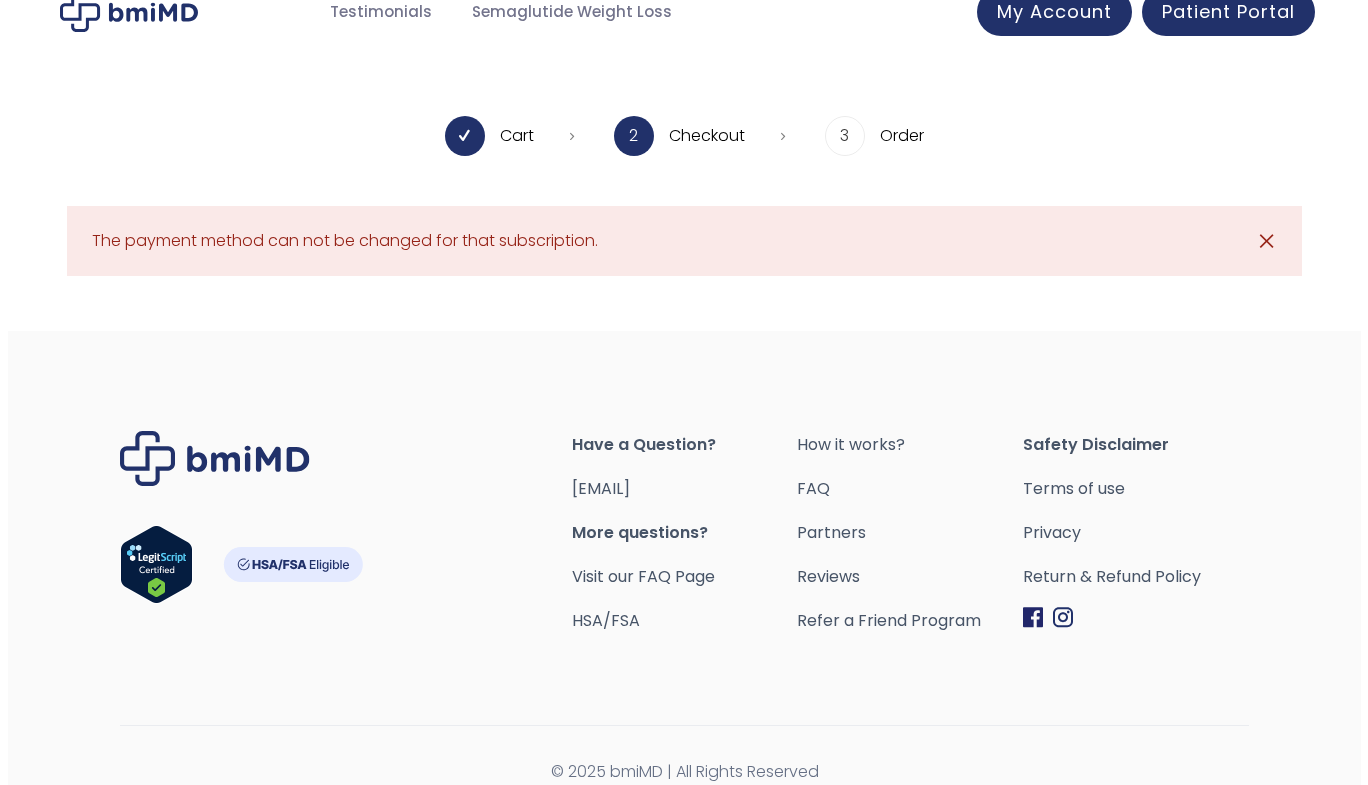 scroll, scrollTop: 0, scrollLeft: 0, axis: both 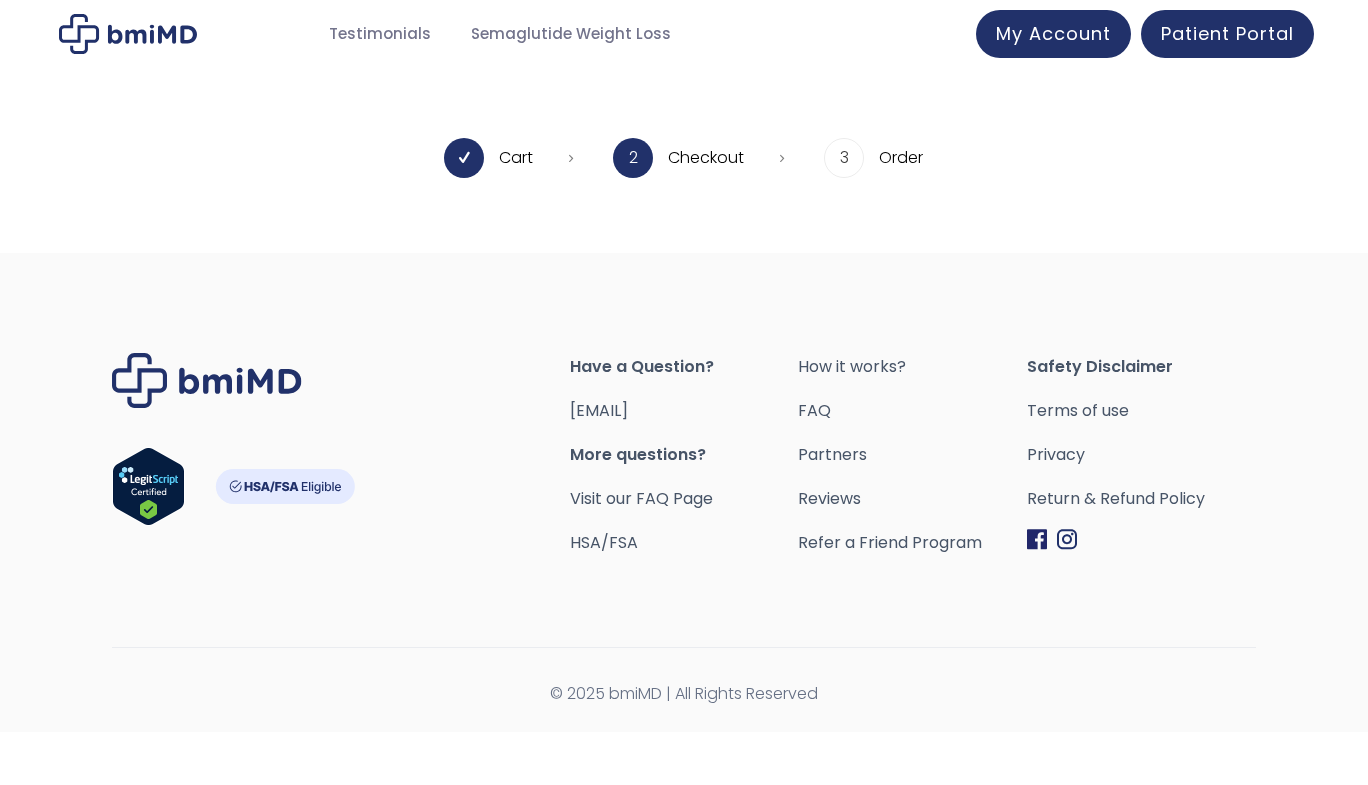click on "My Account" at bounding box center (1053, 34) 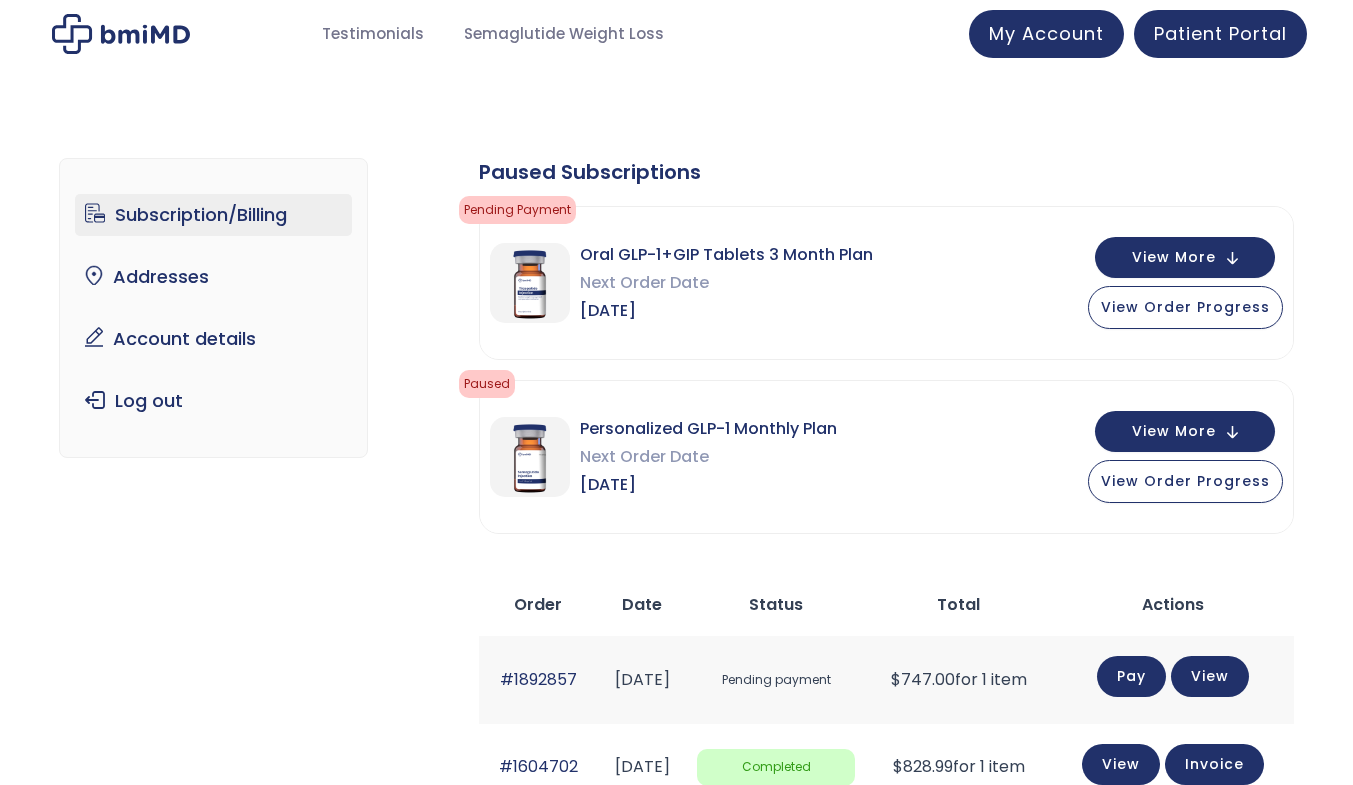 scroll, scrollTop: 0, scrollLeft: 0, axis: both 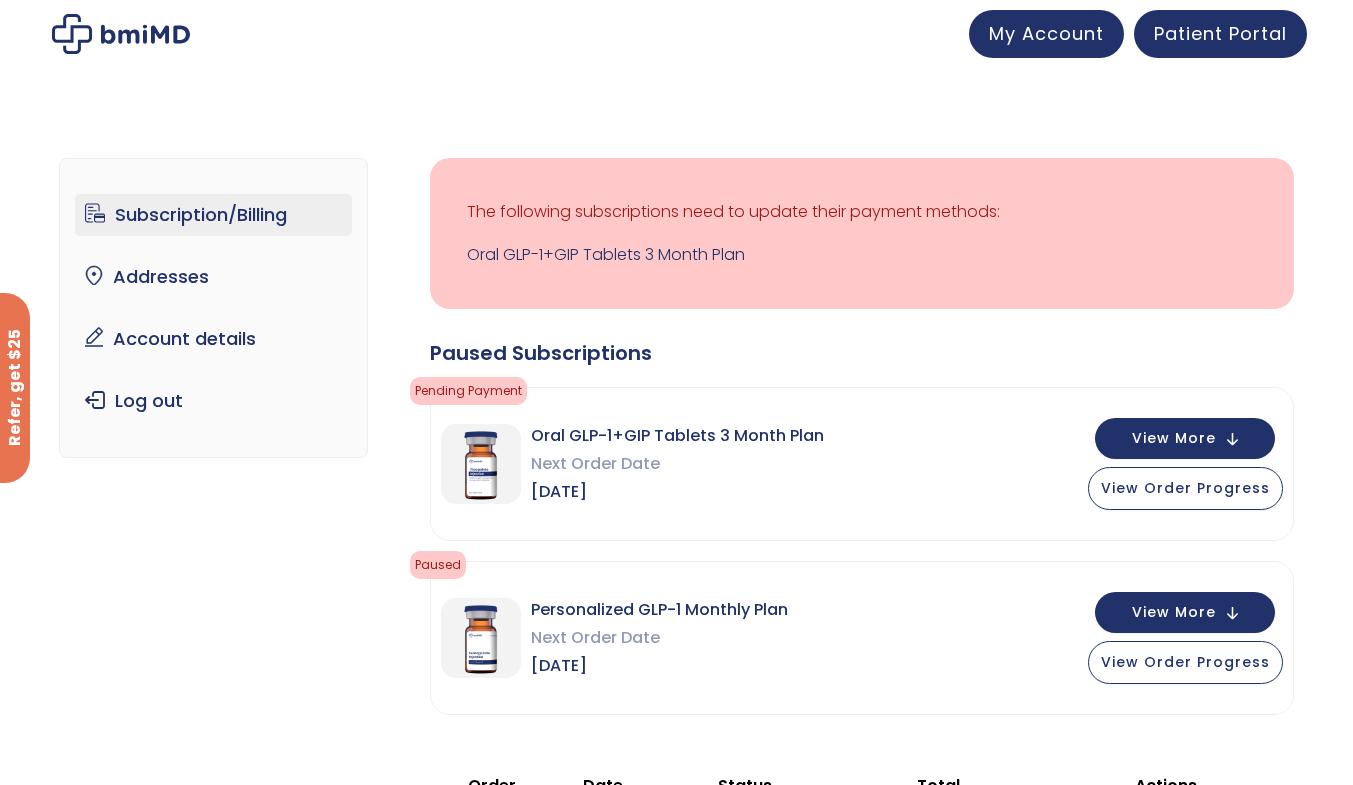 click on "View Order Progress" at bounding box center [1185, 488] 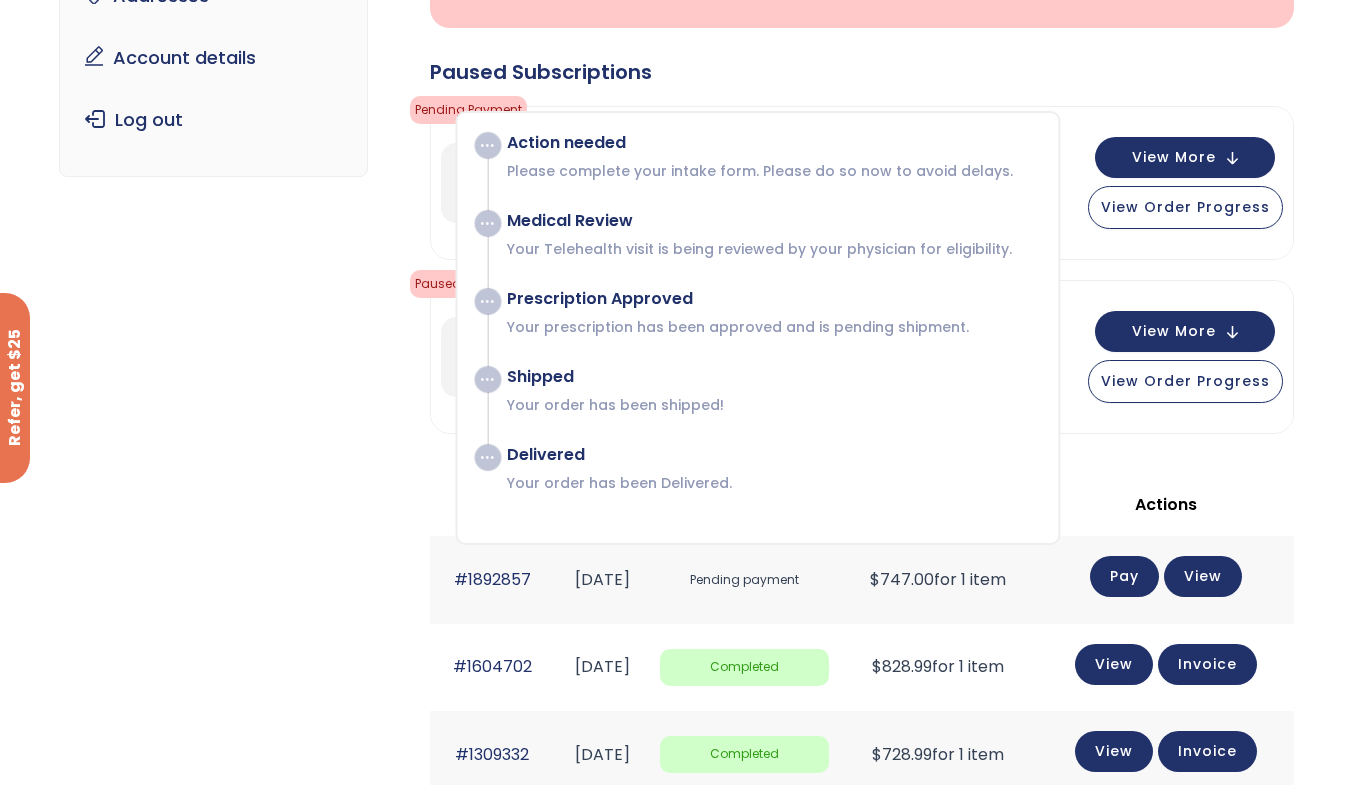 scroll, scrollTop: 284, scrollLeft: 0, axis: vertical 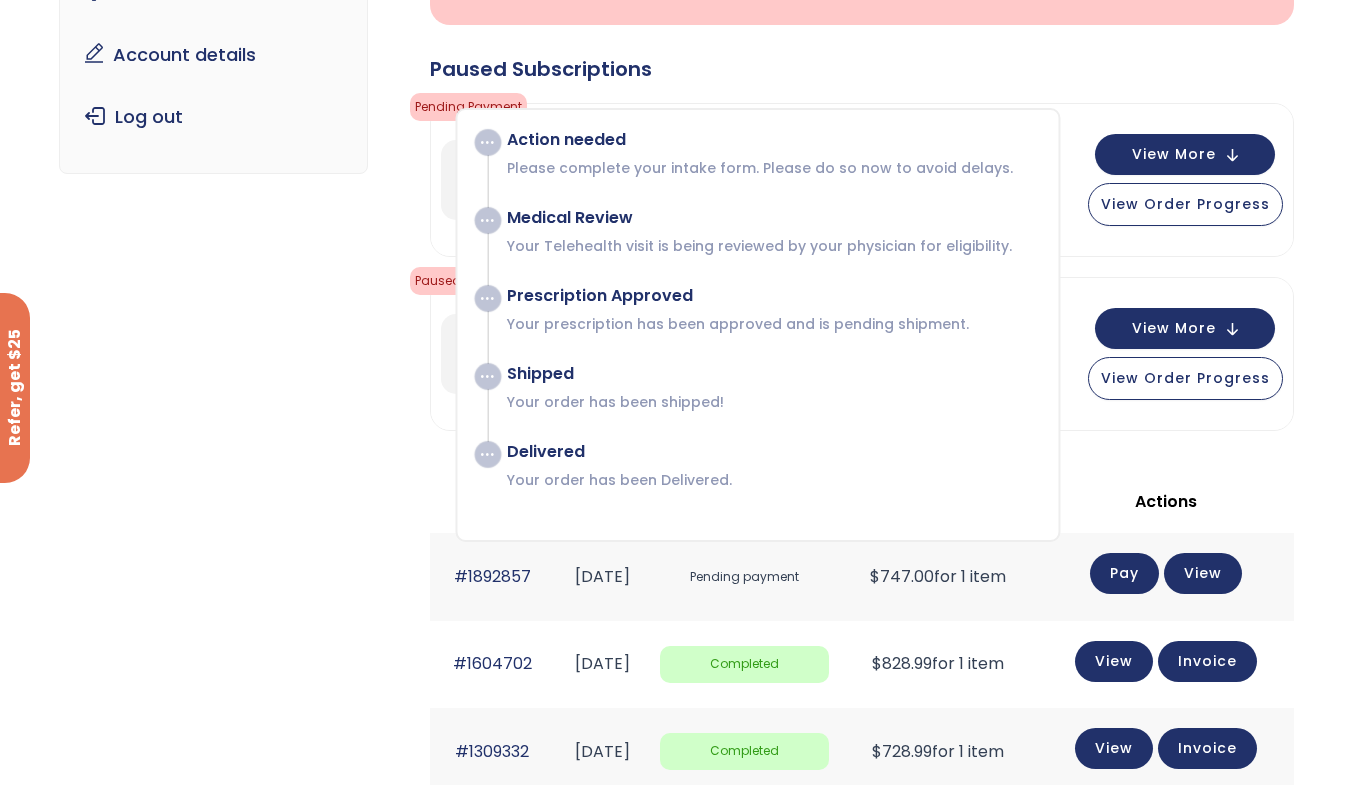 click on "Paused Subscriptions
Pending Payment
Action needed
Please complete your intake form. Please do so now to avoid delays.
Medical Review
Your Telehealth visit is being reviewed by your physician for eligibility.
Prescription Approved
$ $" 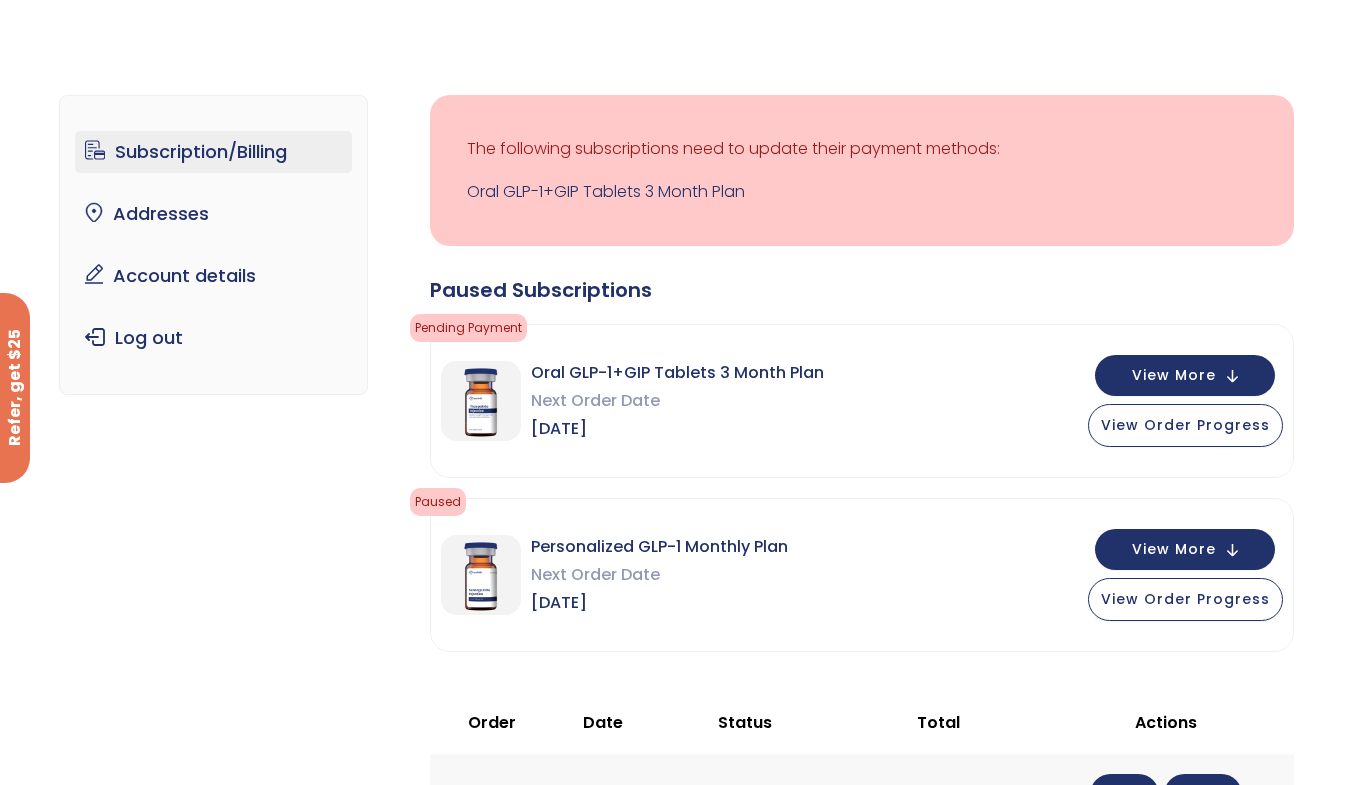 scroll, scrollTop: 0, scrollLeft: 0, axis: both 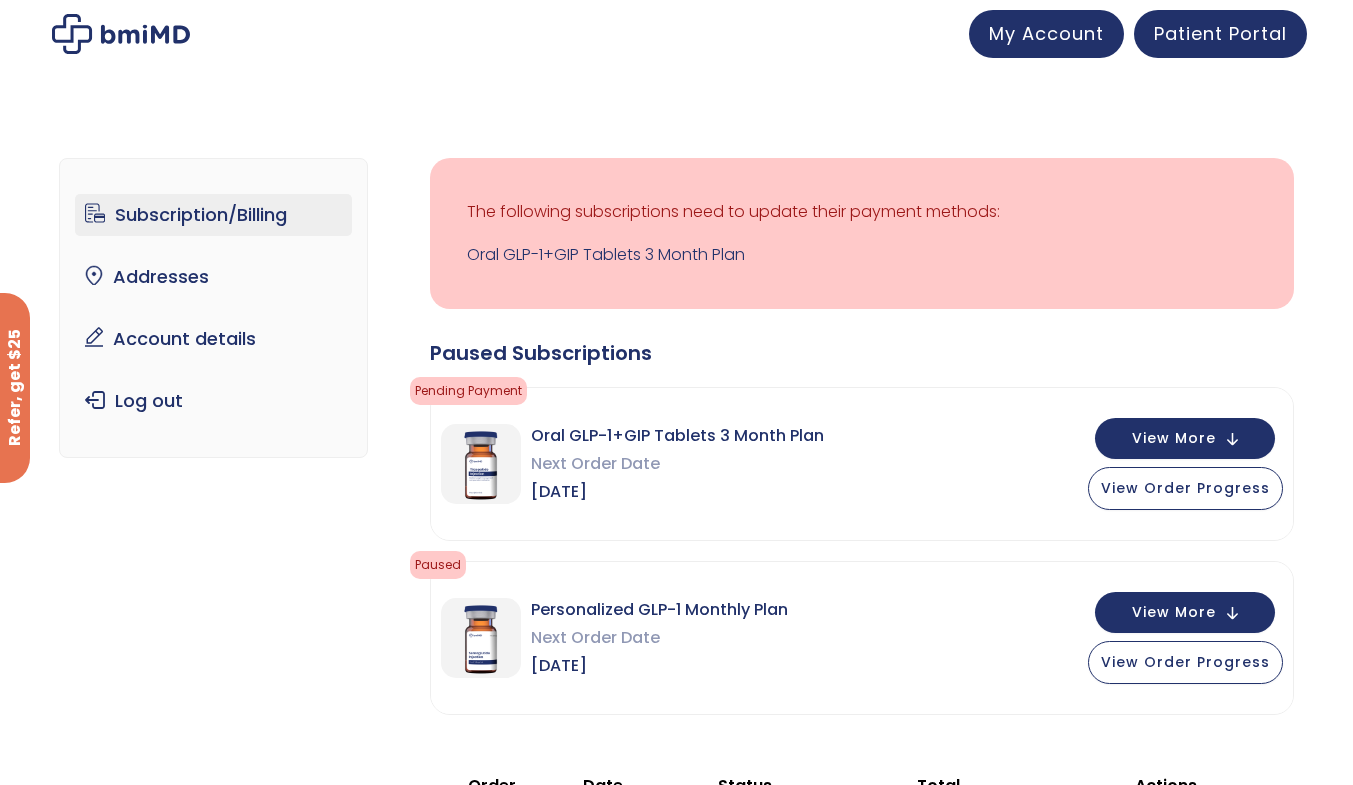 click on "Pending Payment" at bounding box center [468, 391] 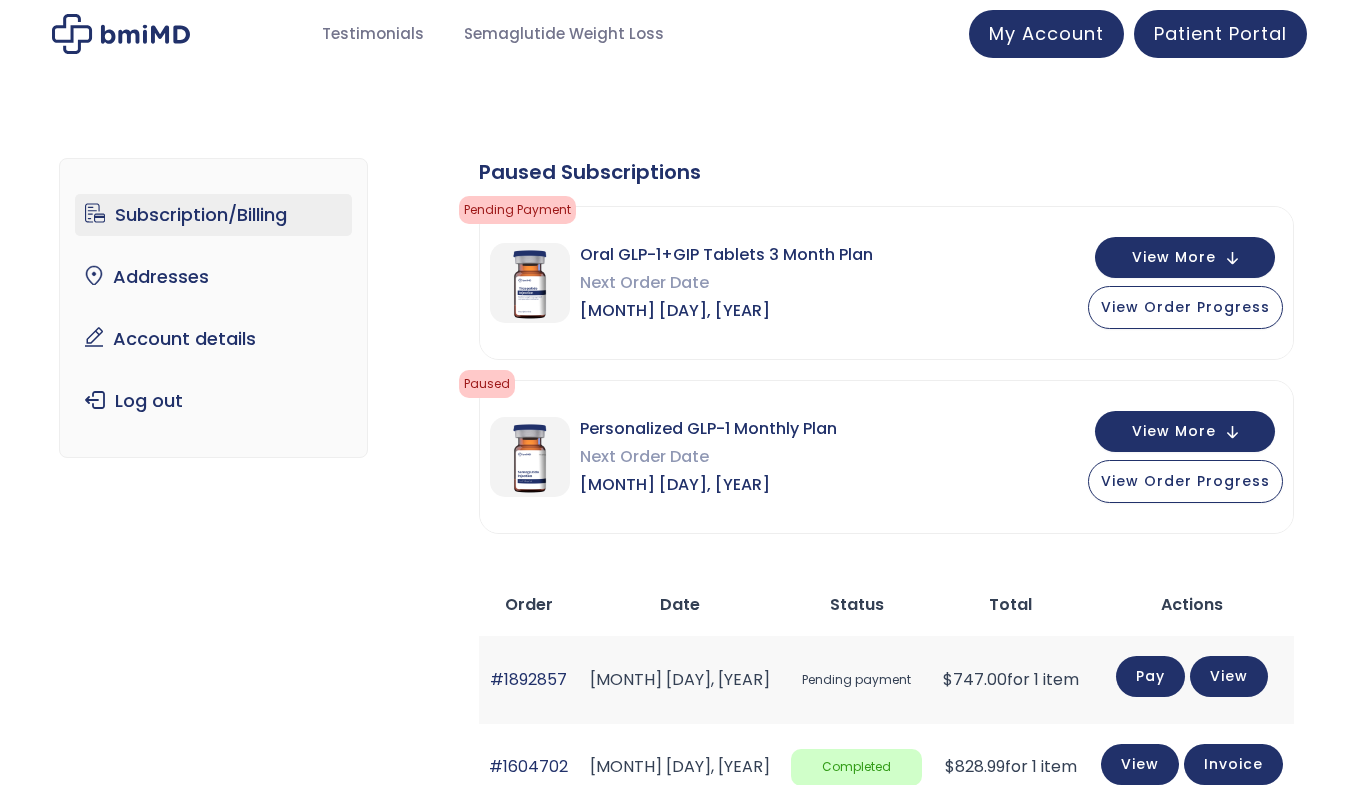 scroll, scrollTop: 0, scrollLeft: 0, axis: both 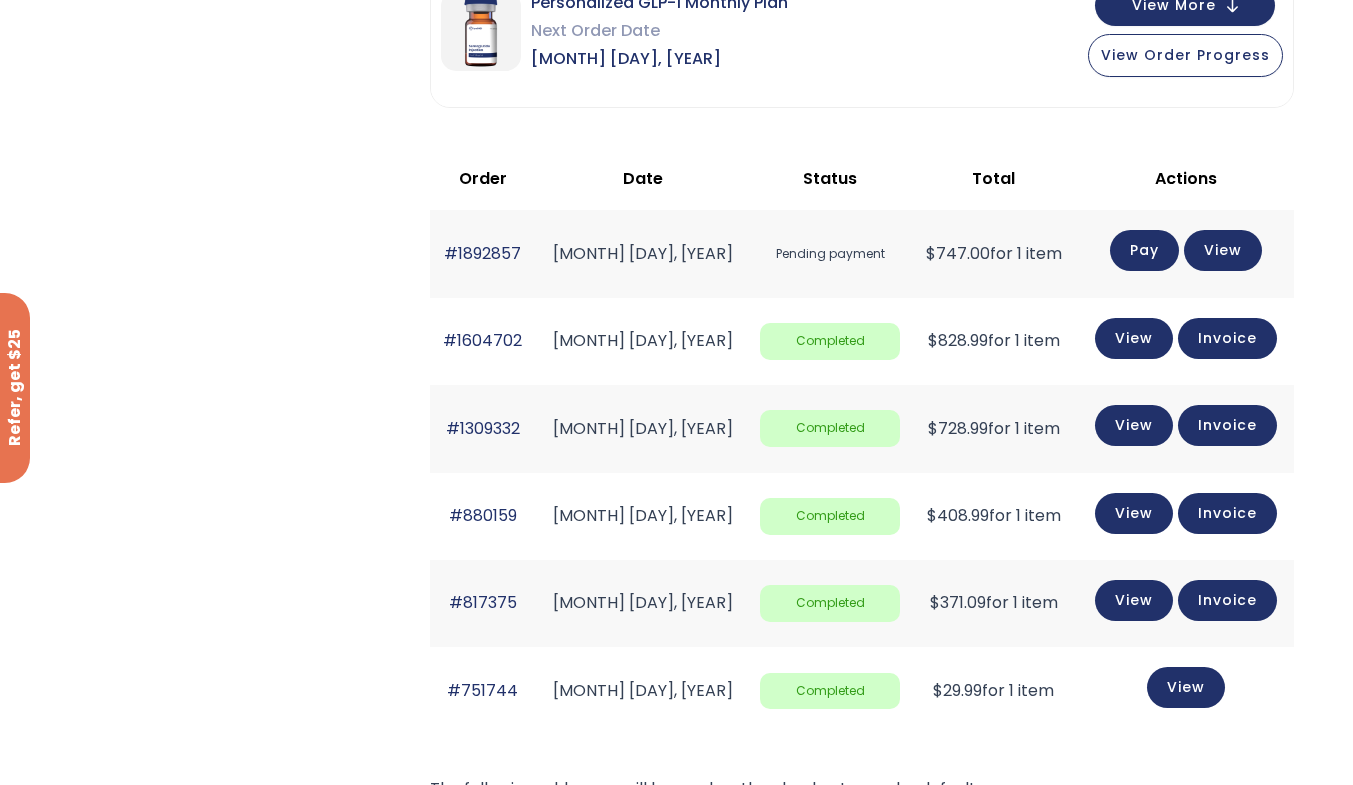 click on "[DATE]" 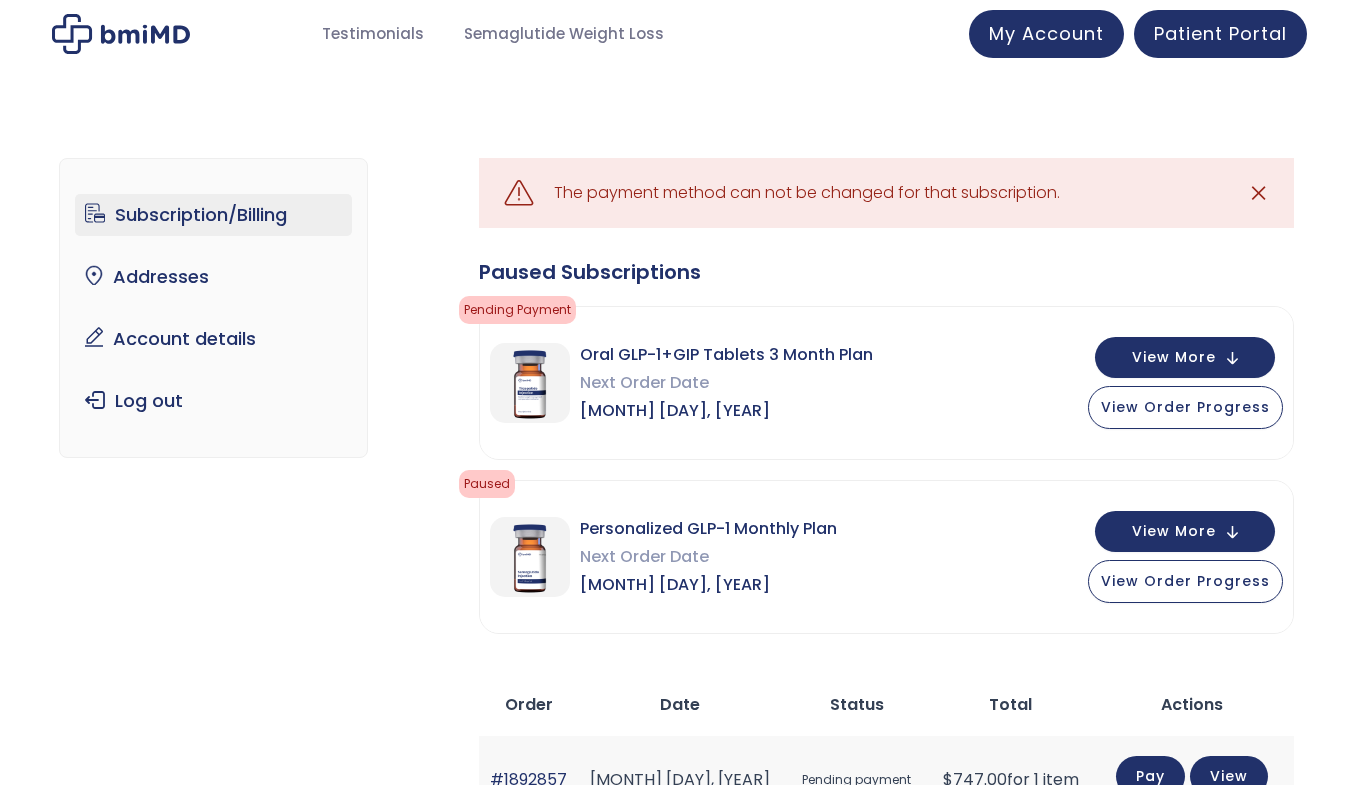 scroll, scrollTop: 0, scrollLeft: 0, axis: both 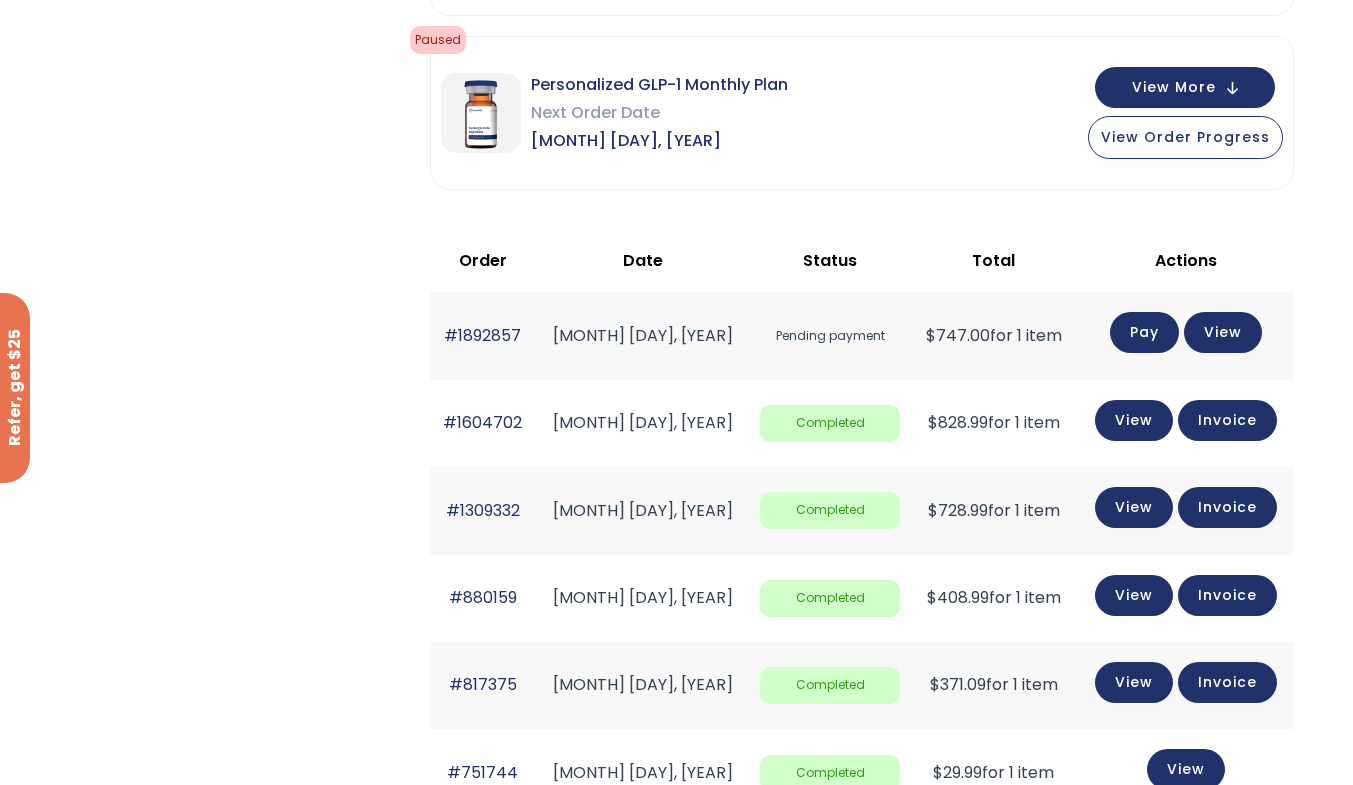 click on "View" 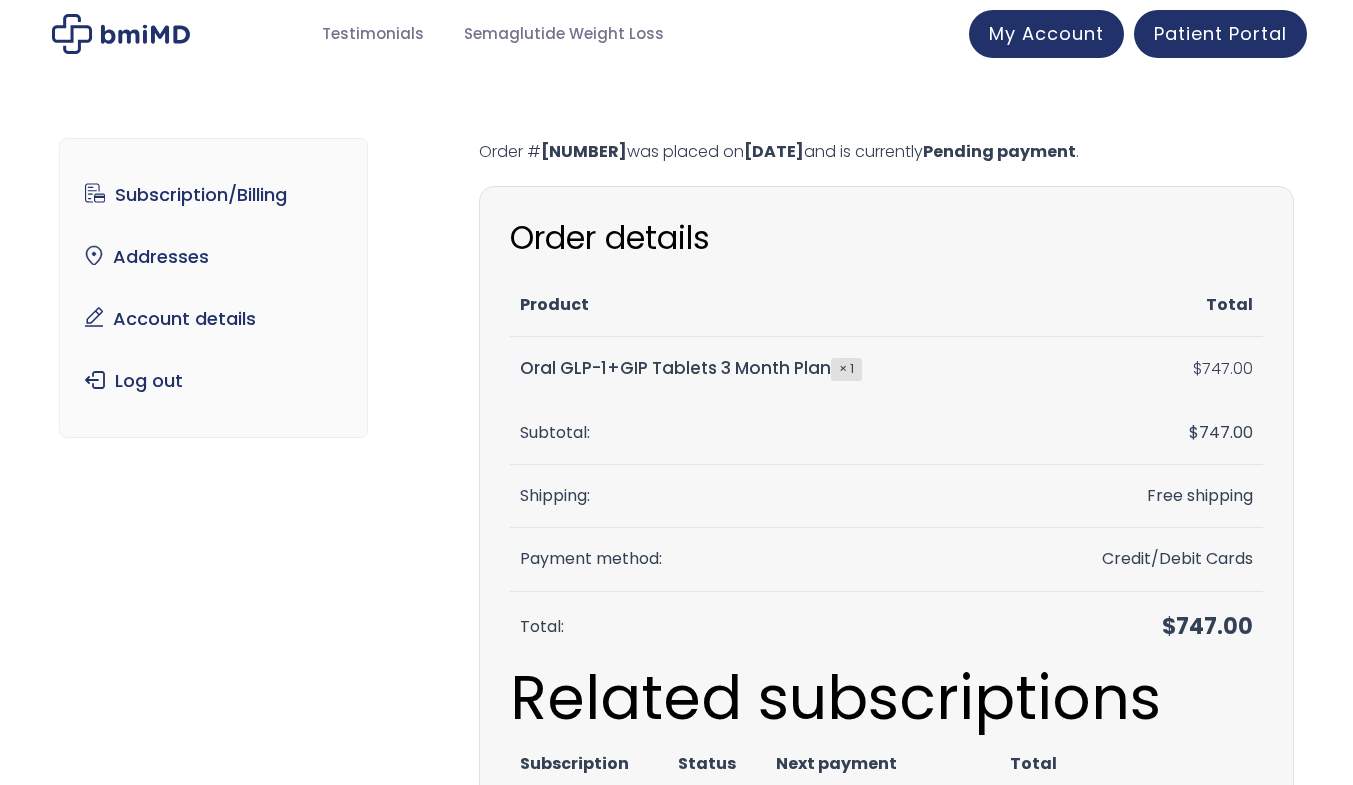 scroll, scrollTop: 0, scrollLeft: 0, axis: both 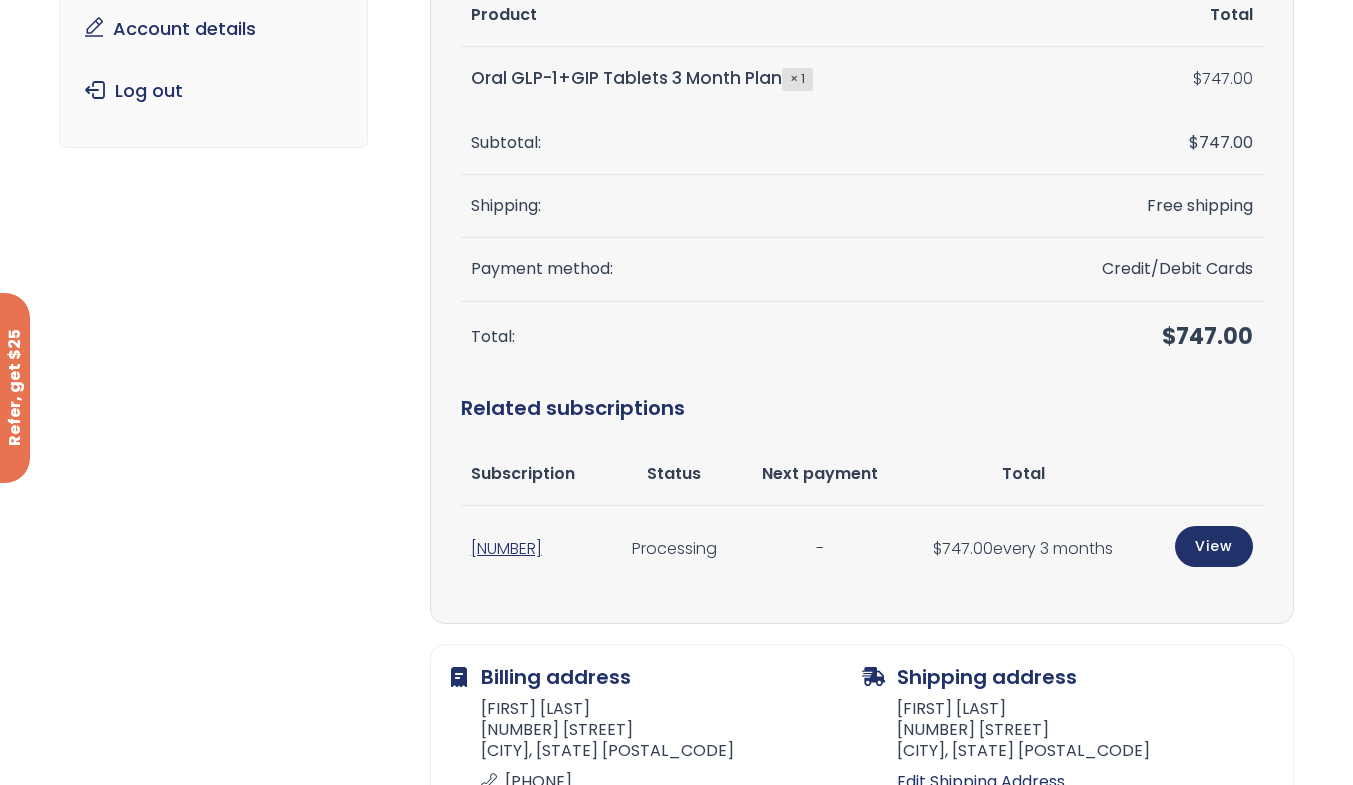 click on "View" at bounding box center [1214, 546] 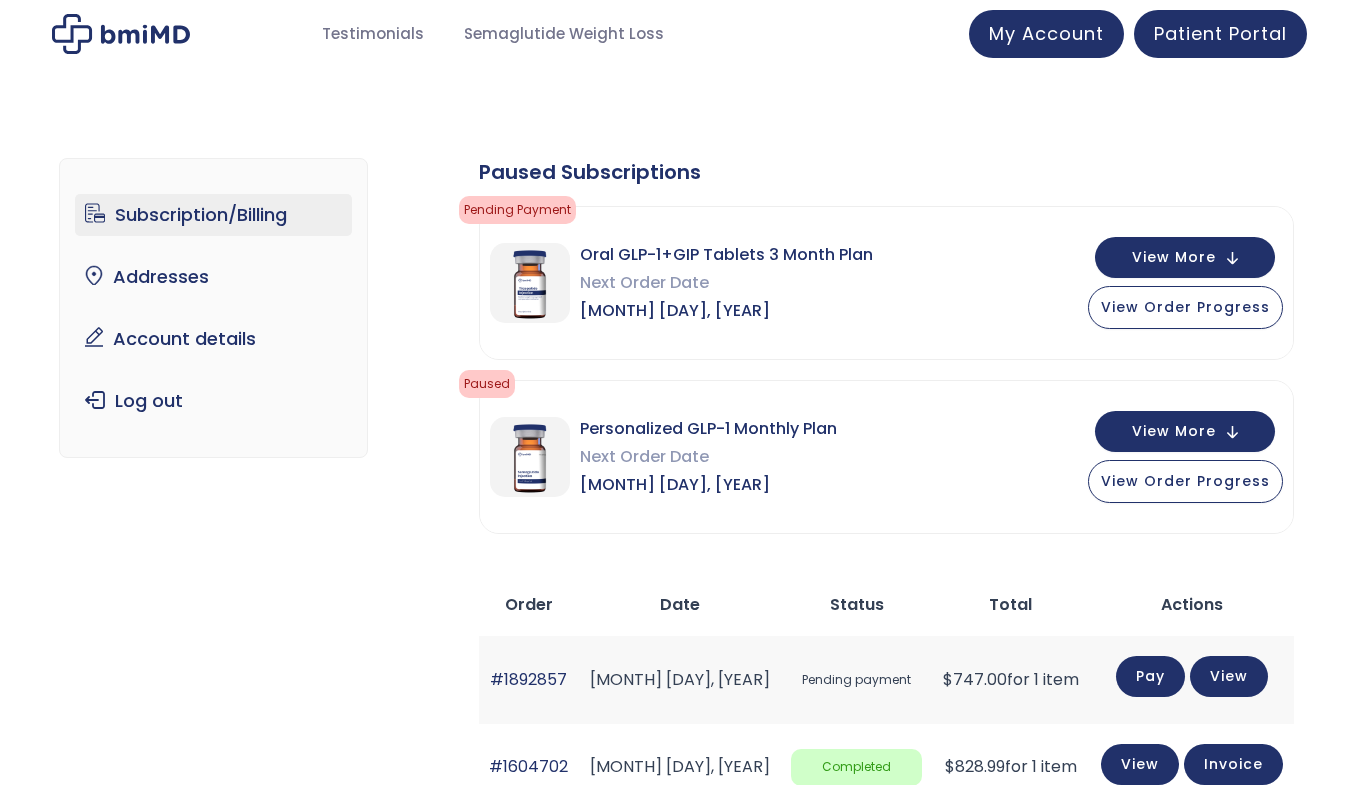 scroll, scrollTop: 0, scrollLeft: 0, axis: both 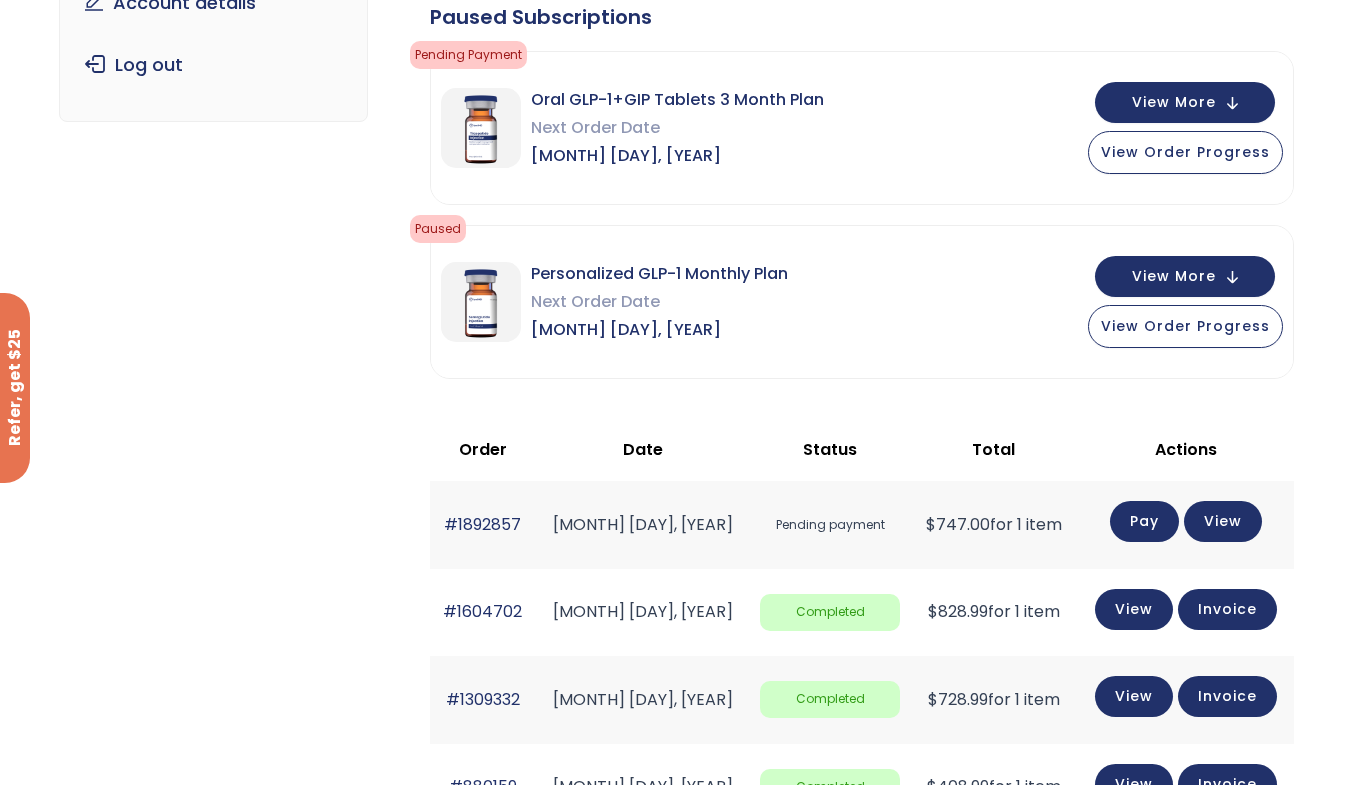 click on "Pay" 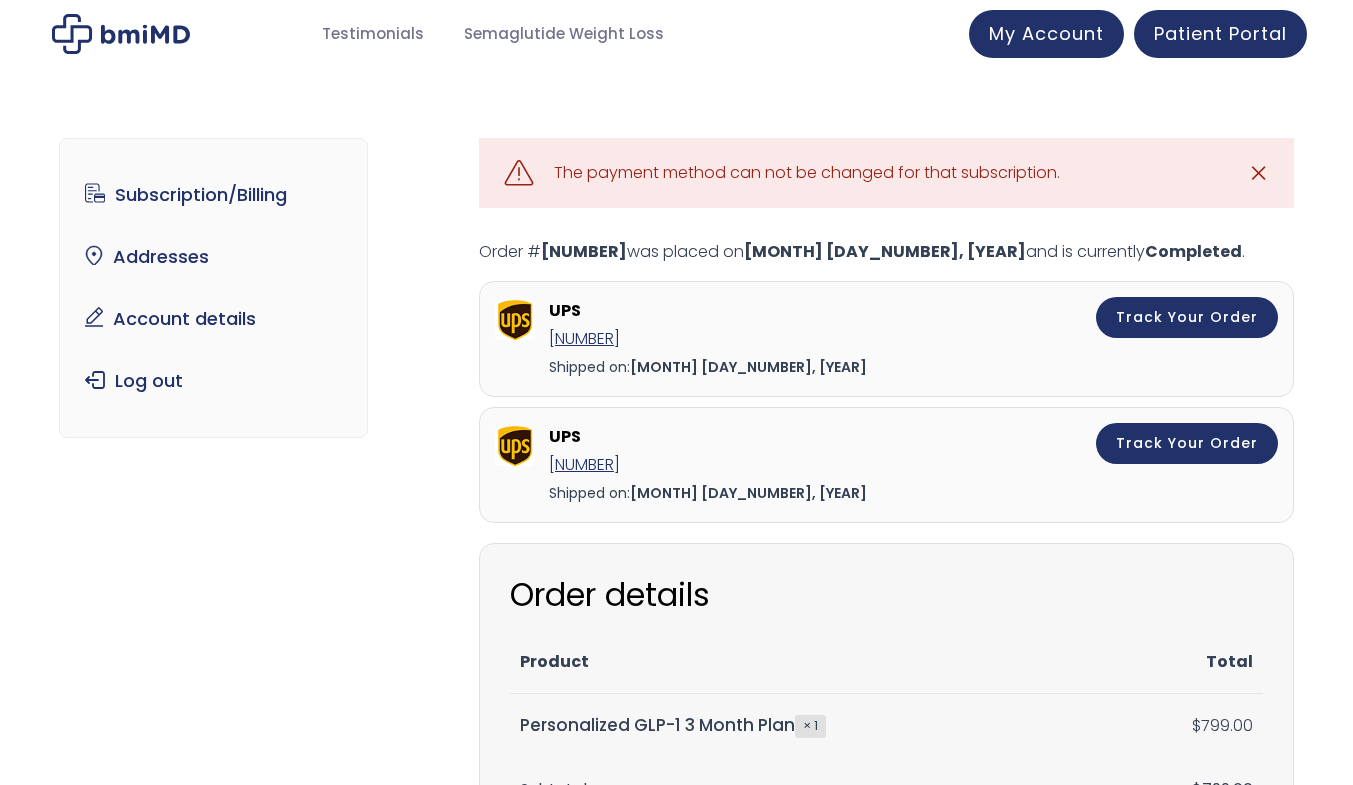 scroll, scrollTop: 0, scrollLeft: 0, axis: both 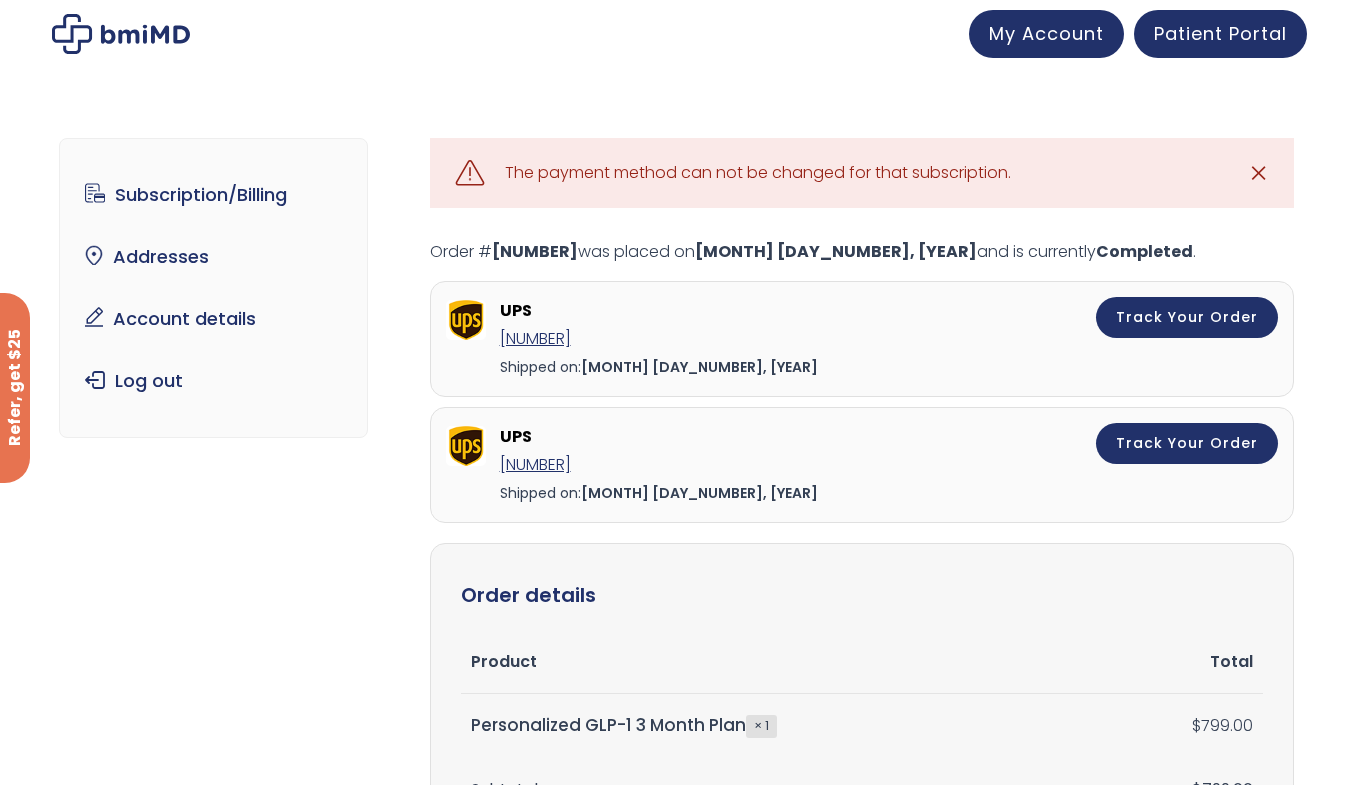 click on "✕" at bounding box center [1259, 173] 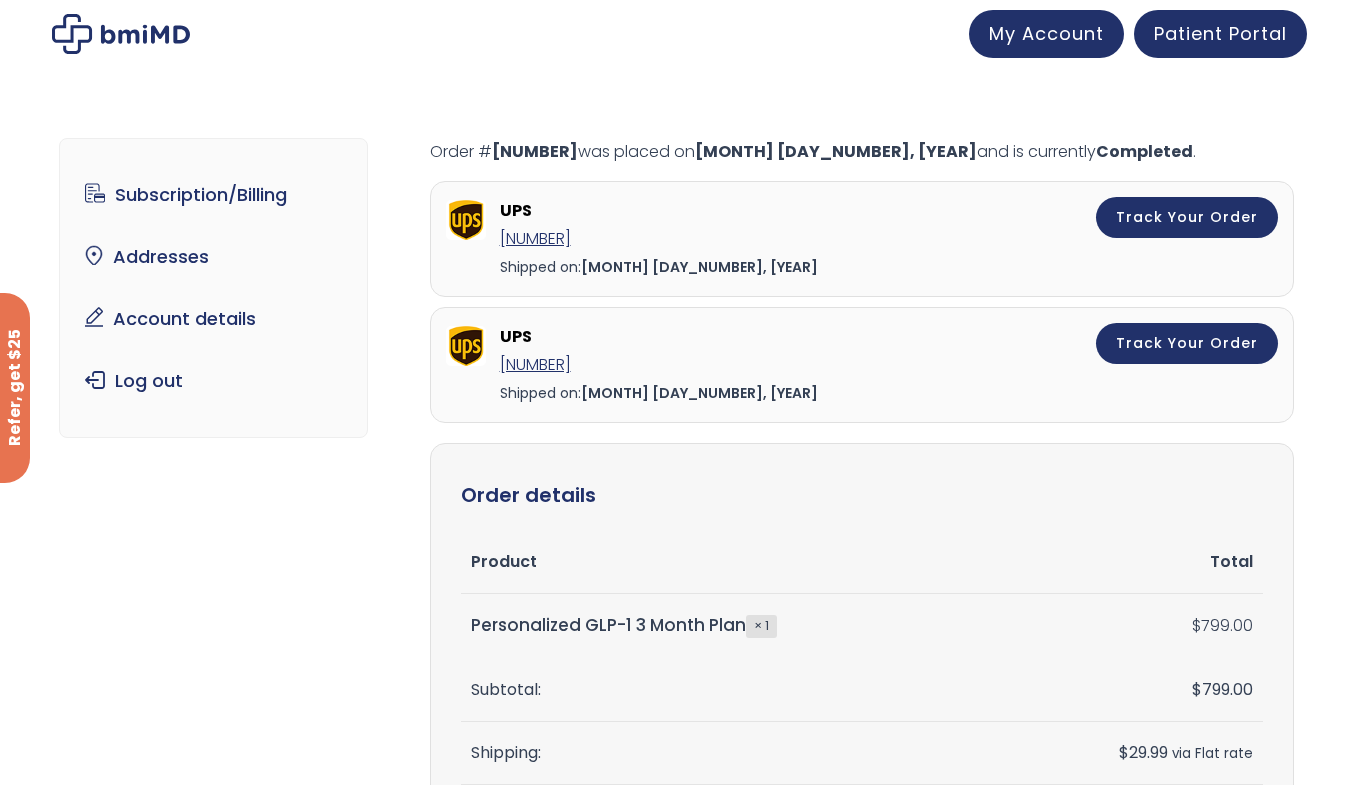 click on "Subscription/Billing" at bounding box center [213, 195] 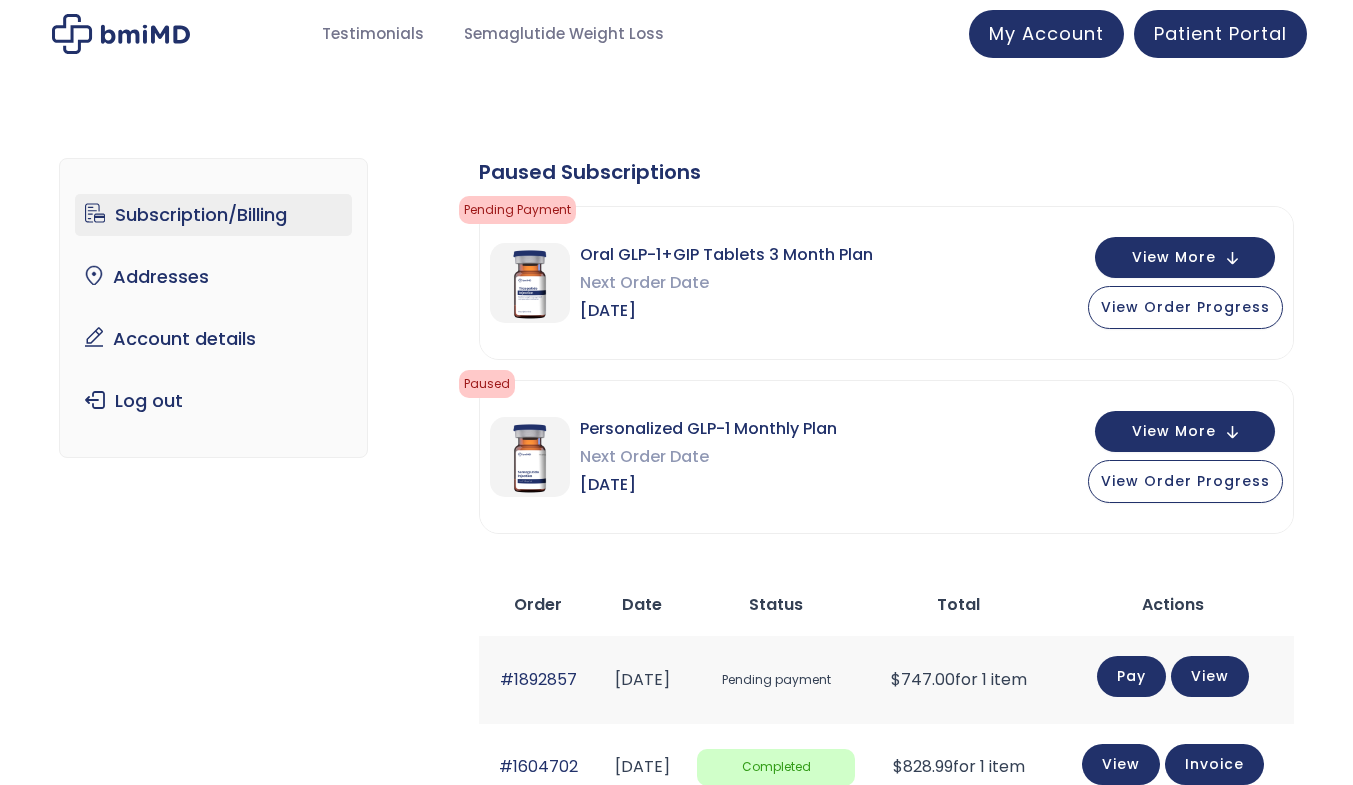 scroll, scrollTop: 0, scrollLeft: 0, axis: both 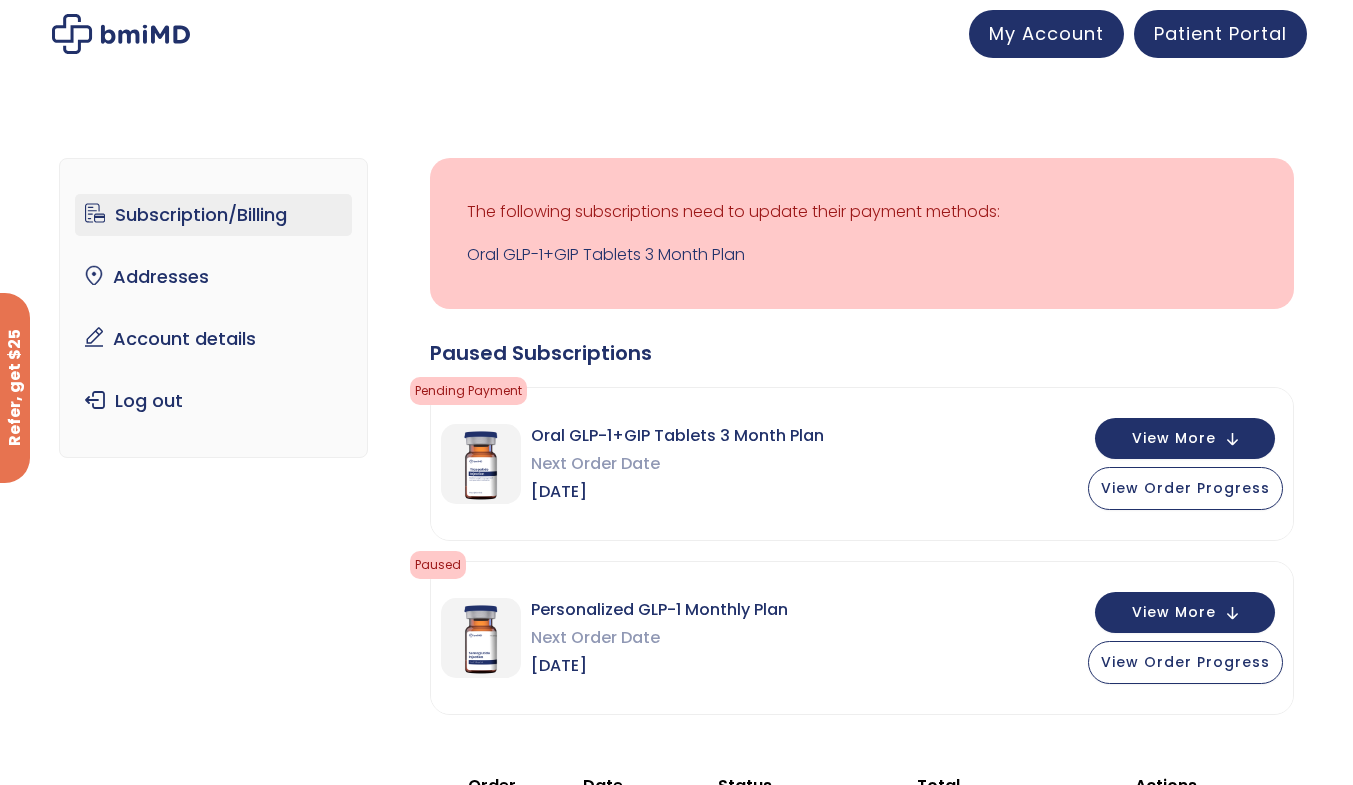 click on "View More" at bounding box center [1185, 438] 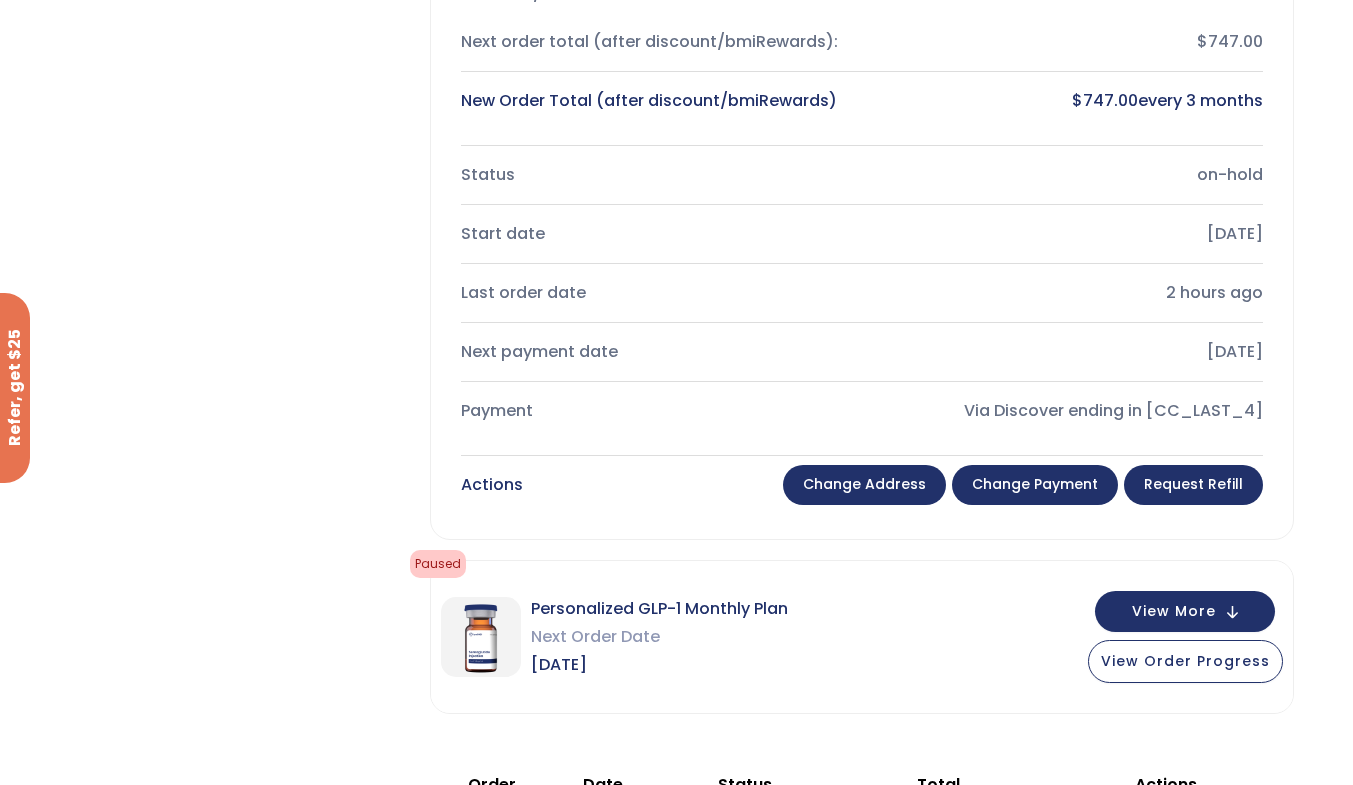 scroll, scrollTop: 716, scrollLeft: 0, axis: vertical 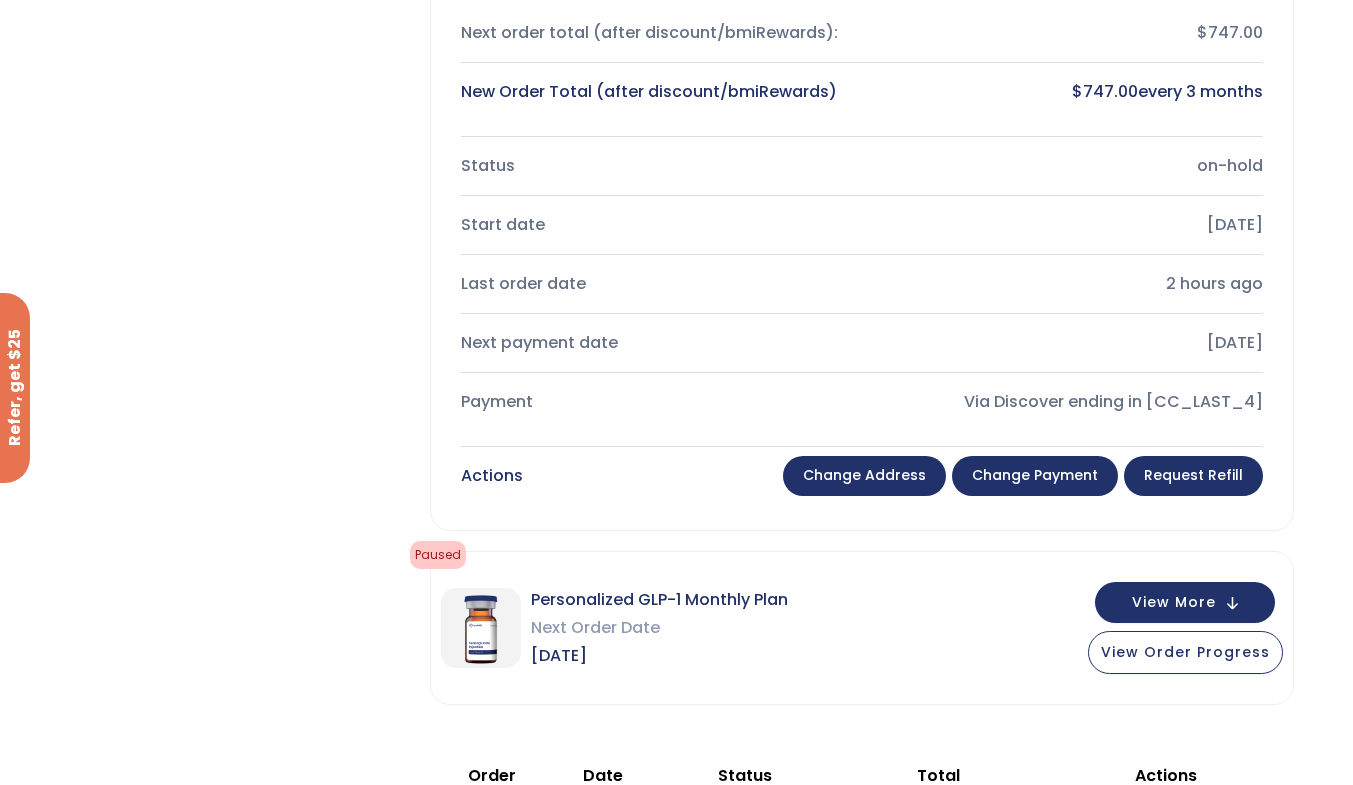 click on "Via Discover ending in 8297" at bounding box center [1070, 402] 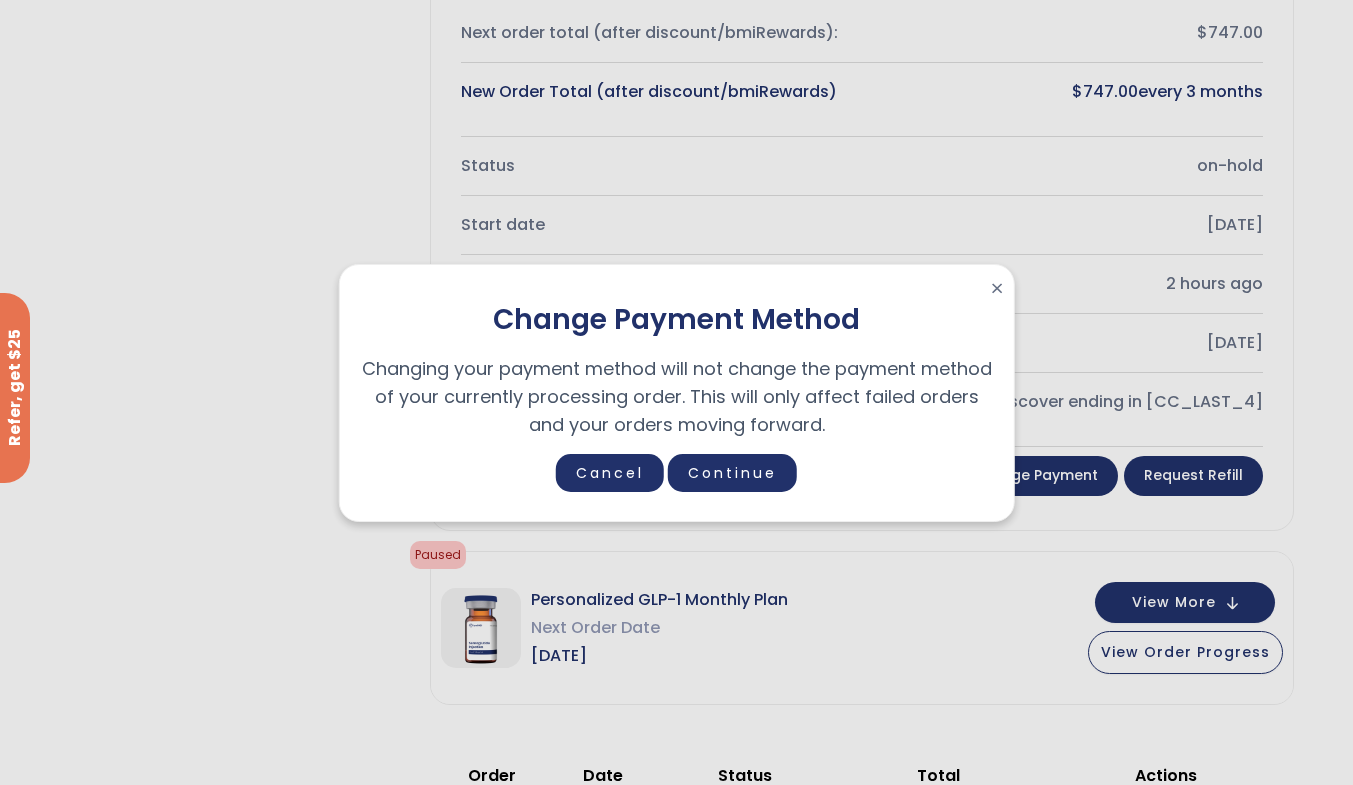 click on "Continue" at bounding box center [732, 473] 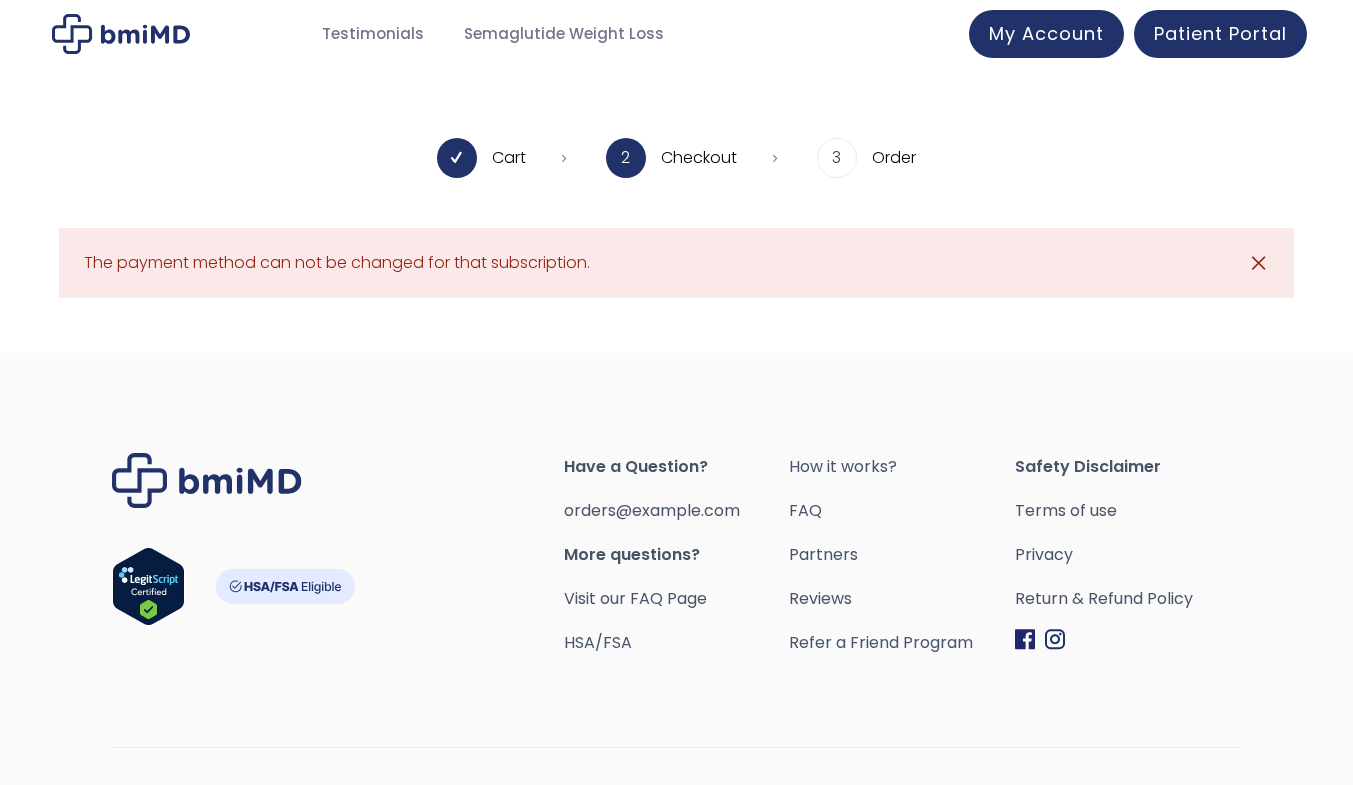 scroll, scrollTop: 0, scrollLeft: 0, axis: both 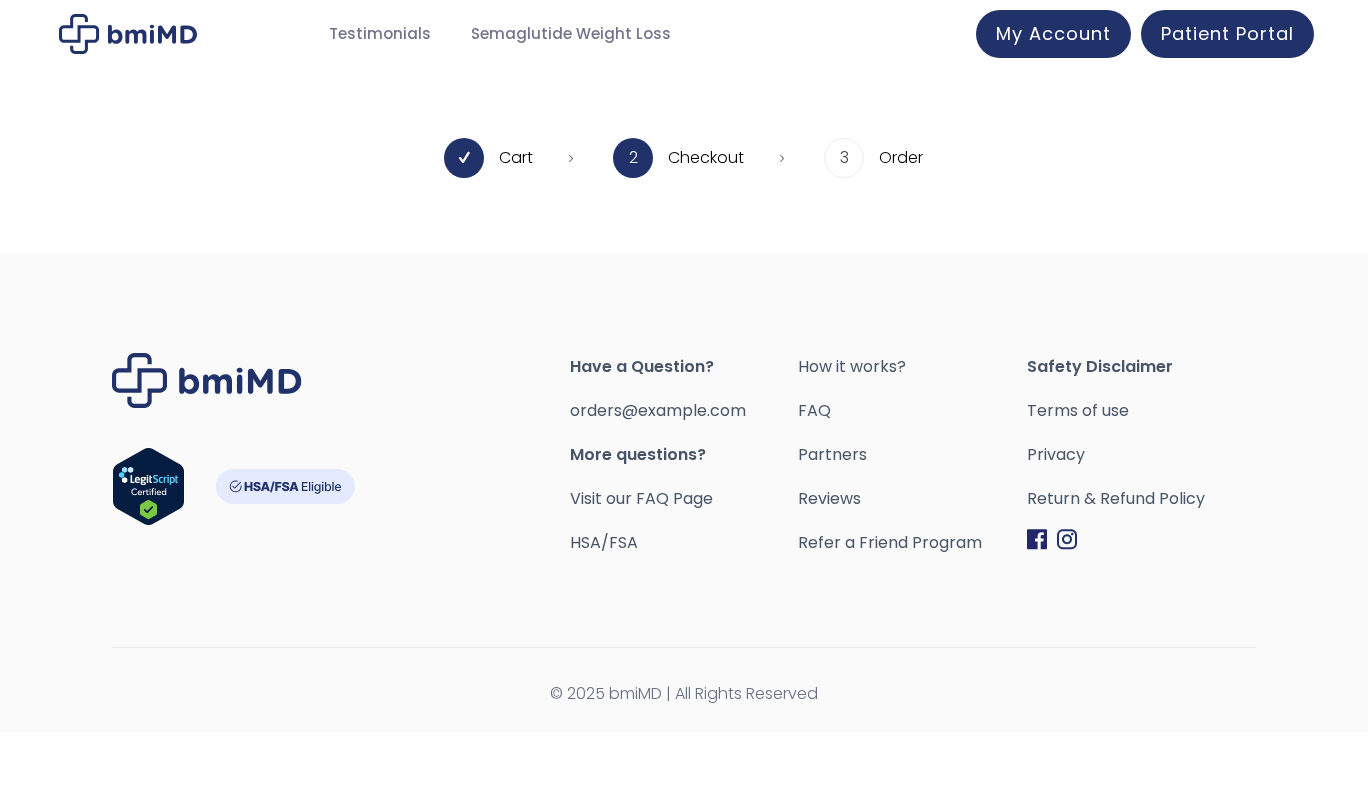 click on "Semaglutide Weight Loss" at bounding box center (571, 34) 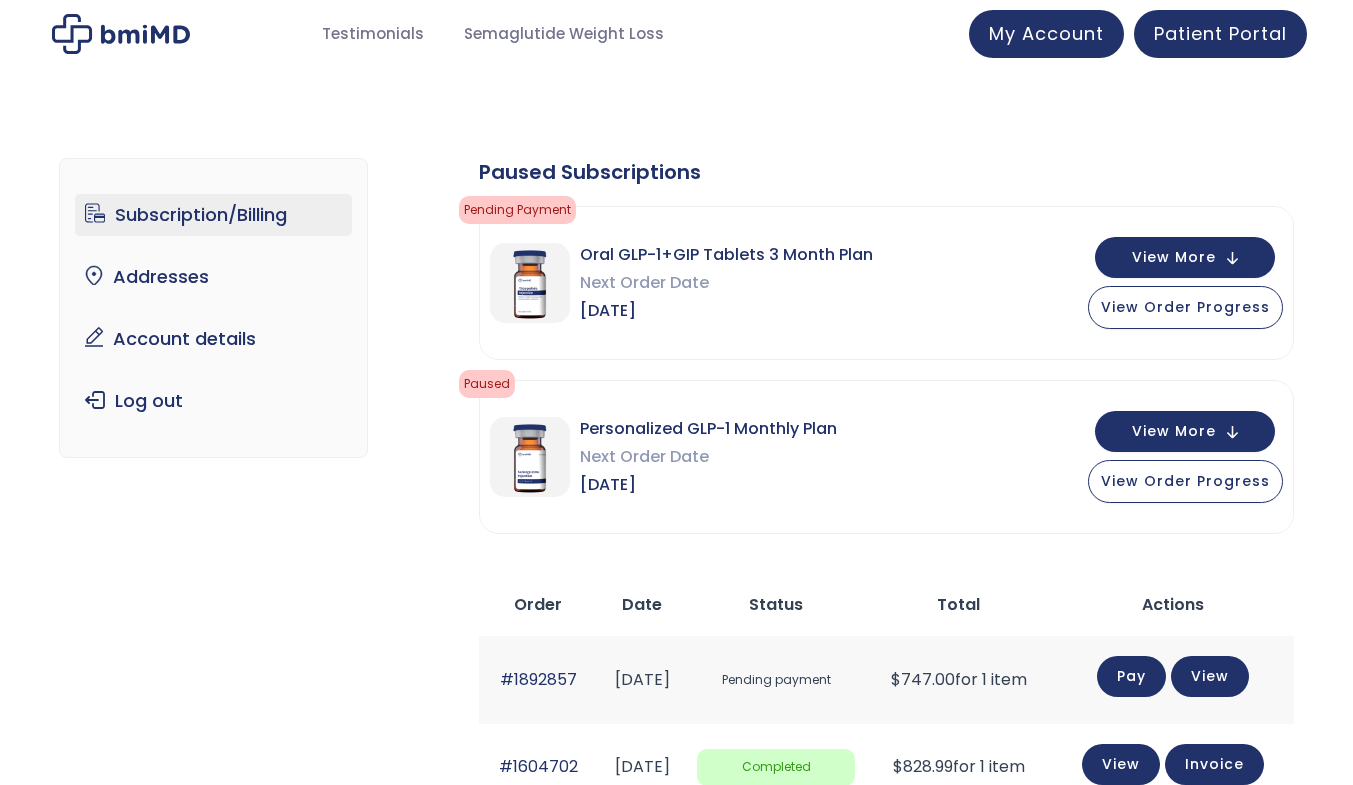 scroll, scrollTop: 0, scrollLeft: 0, axis: both 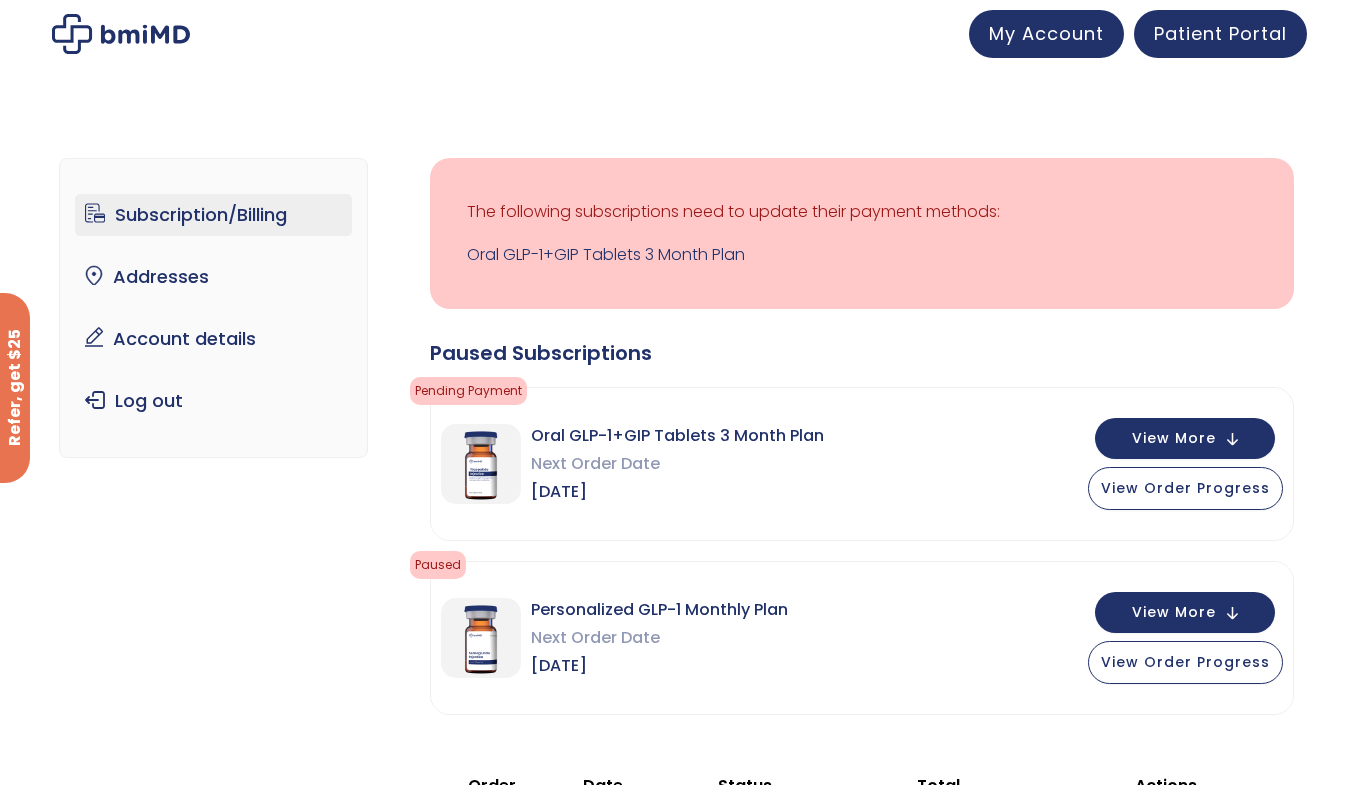 click on "Account details" at bounding box center (213, 339) 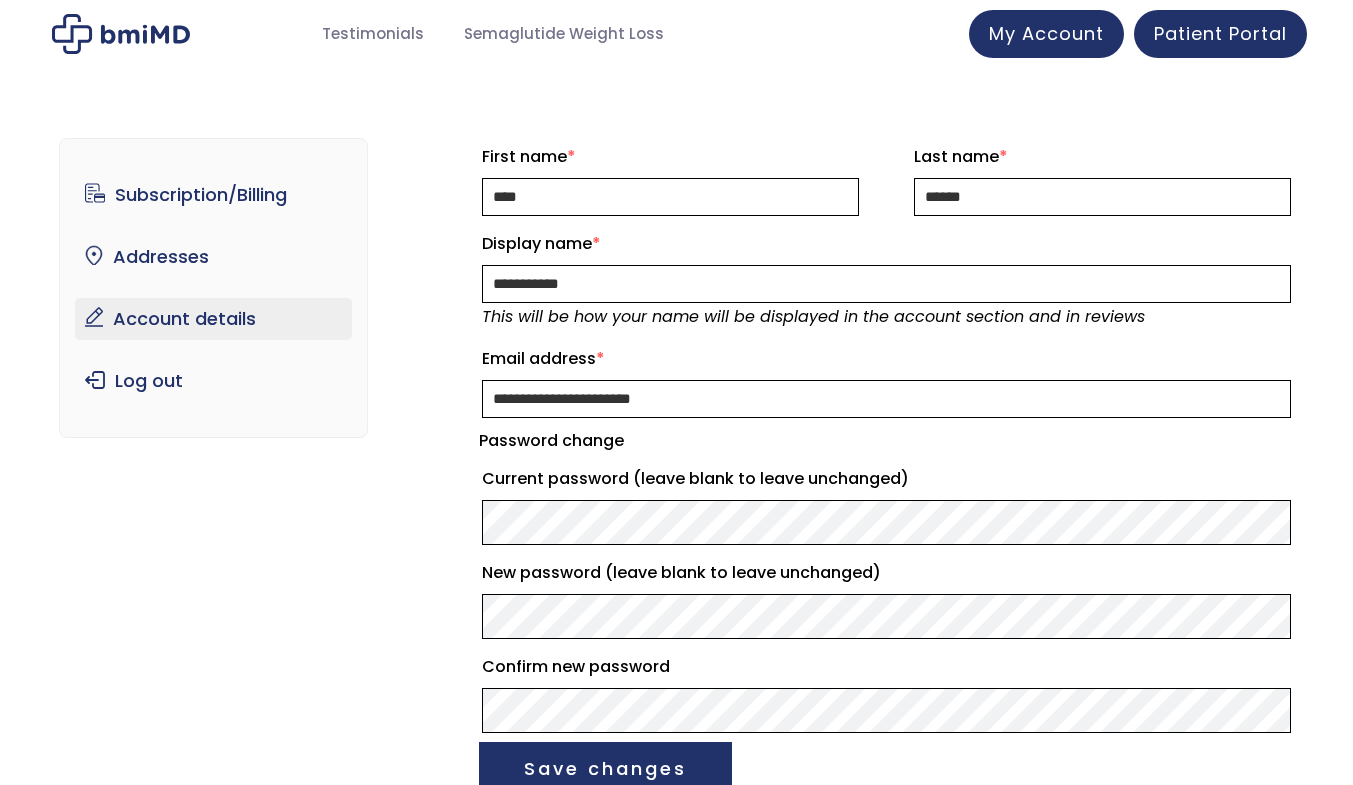 scroll, scrollTop: 0, scrollLeft: 0, axis: both 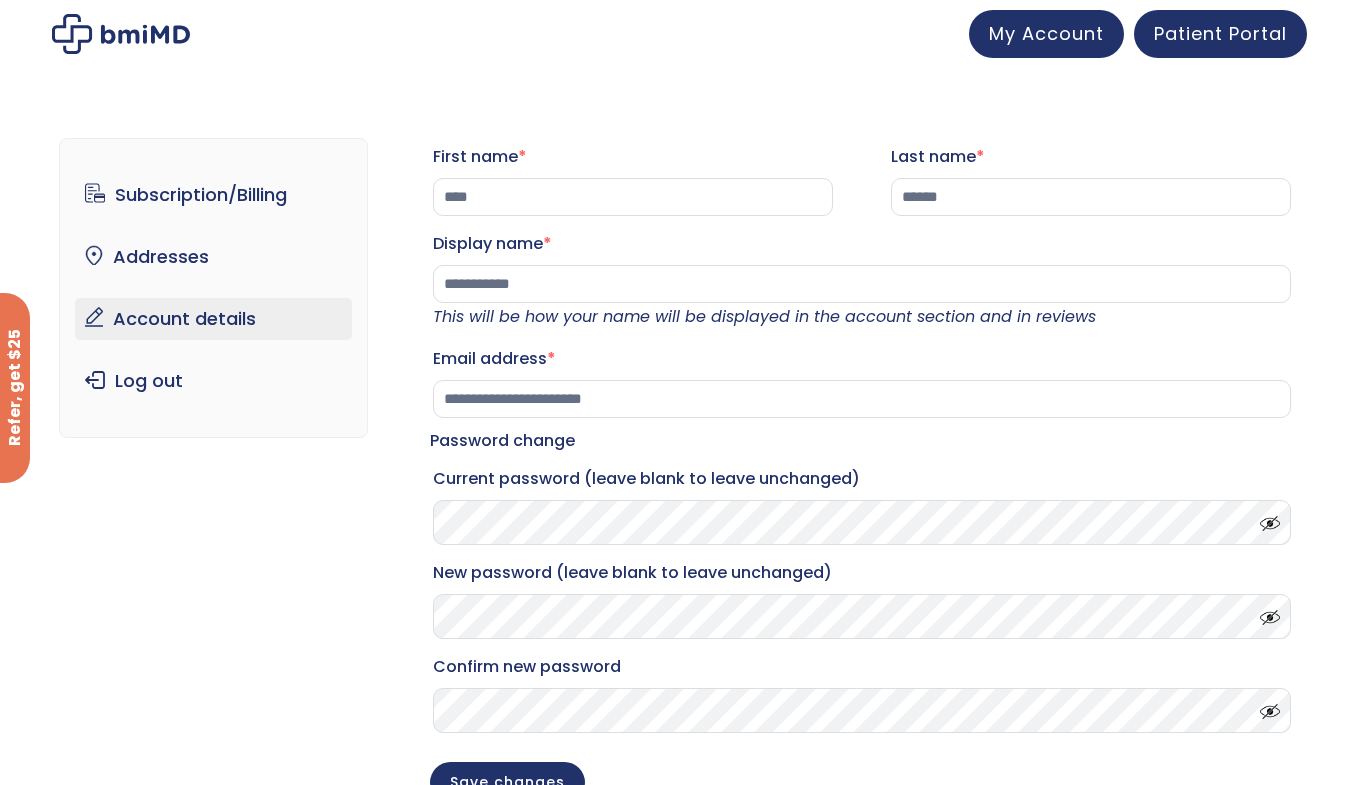 click on "Subscription/Billing" at bounding box center (213, 195) 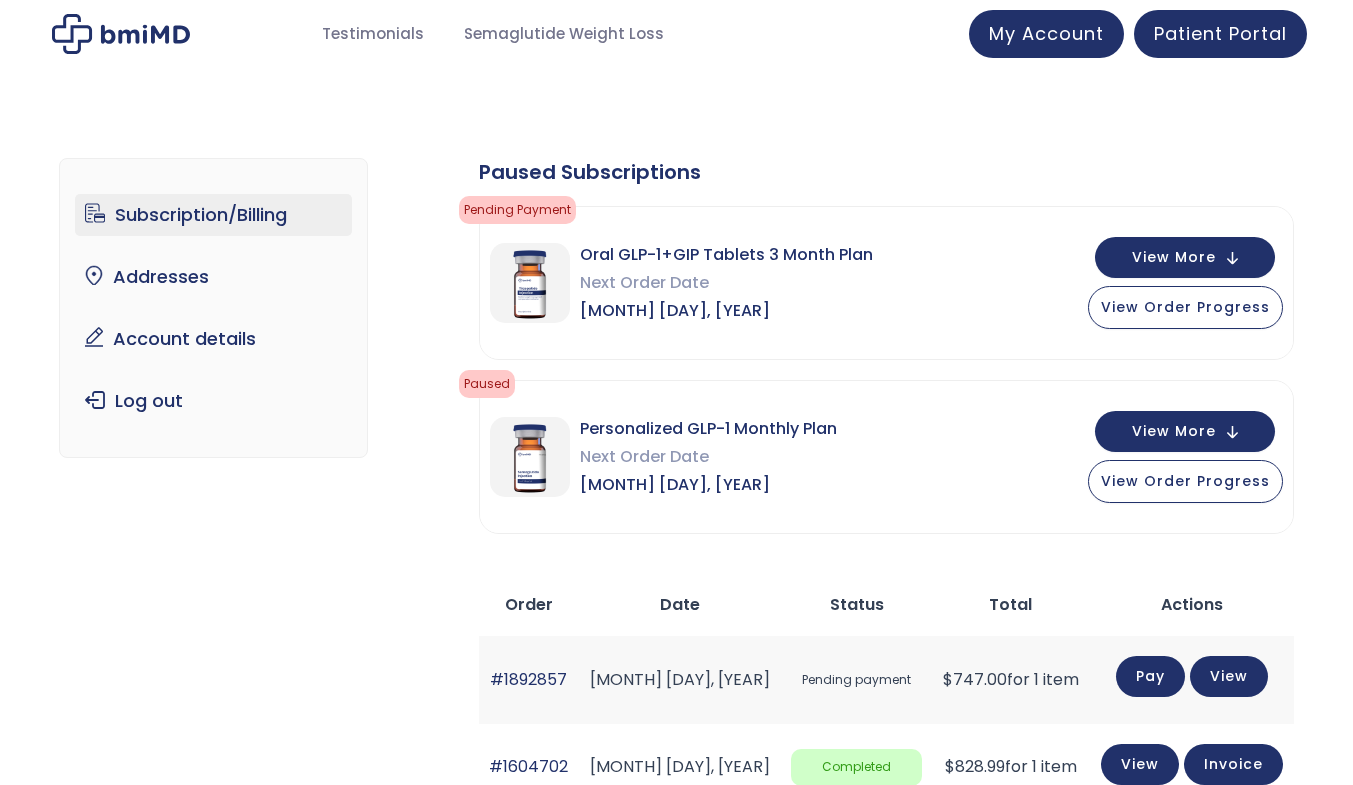 scroll, scrollTop: 0, scrollLeft: 0, axis: both 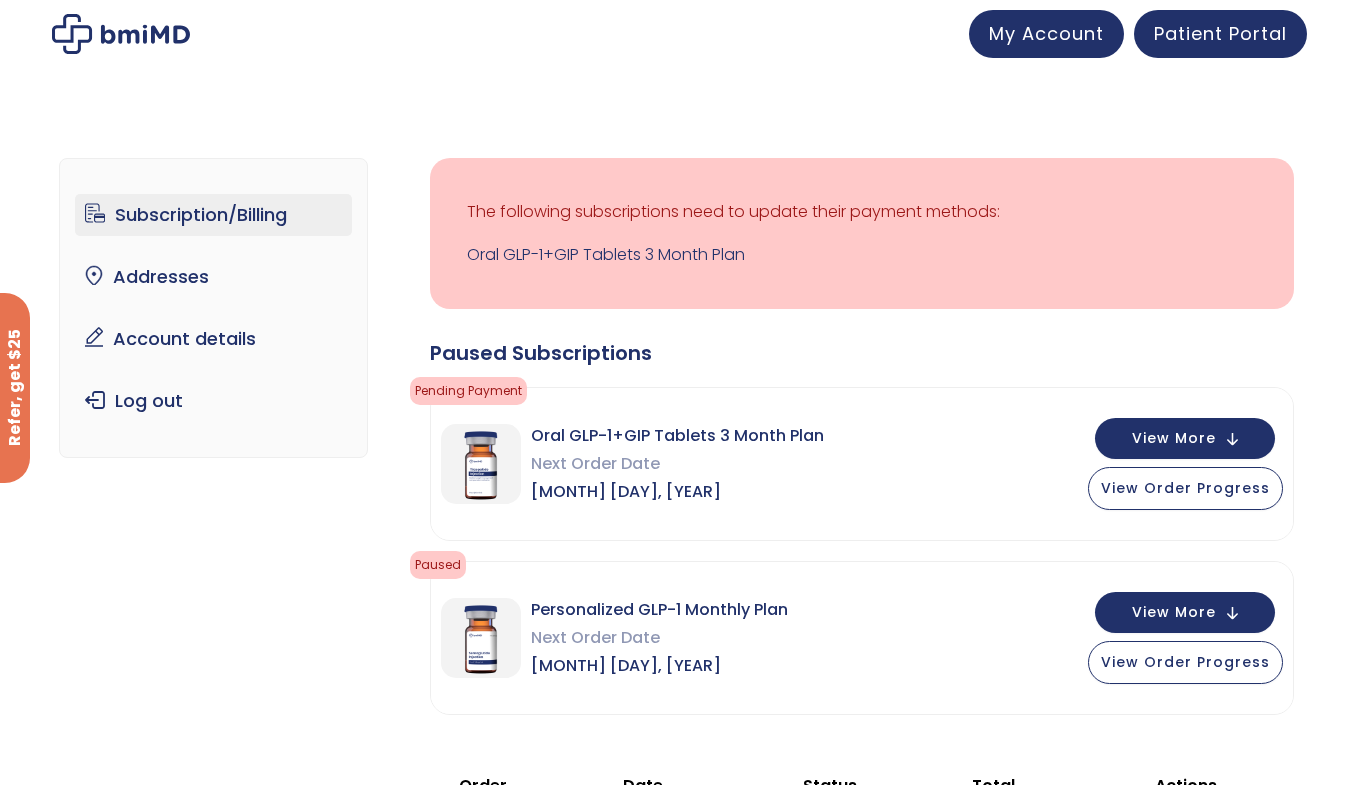 click on "Oral GLP-1+GIP Tablets 3 Month Plan" at bounding box center (677, 436) 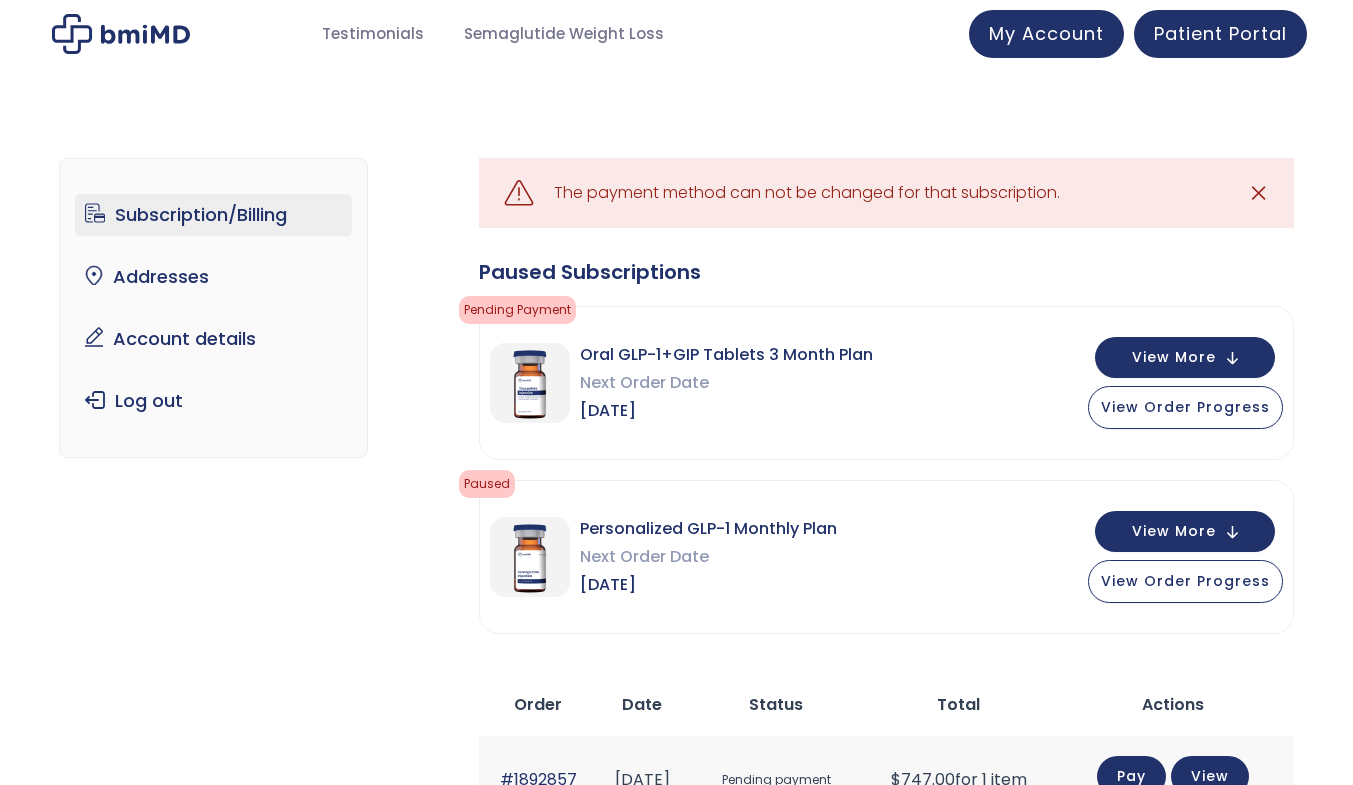 scroll, scrollTop: 0, scrollLeft: 0, axis: both 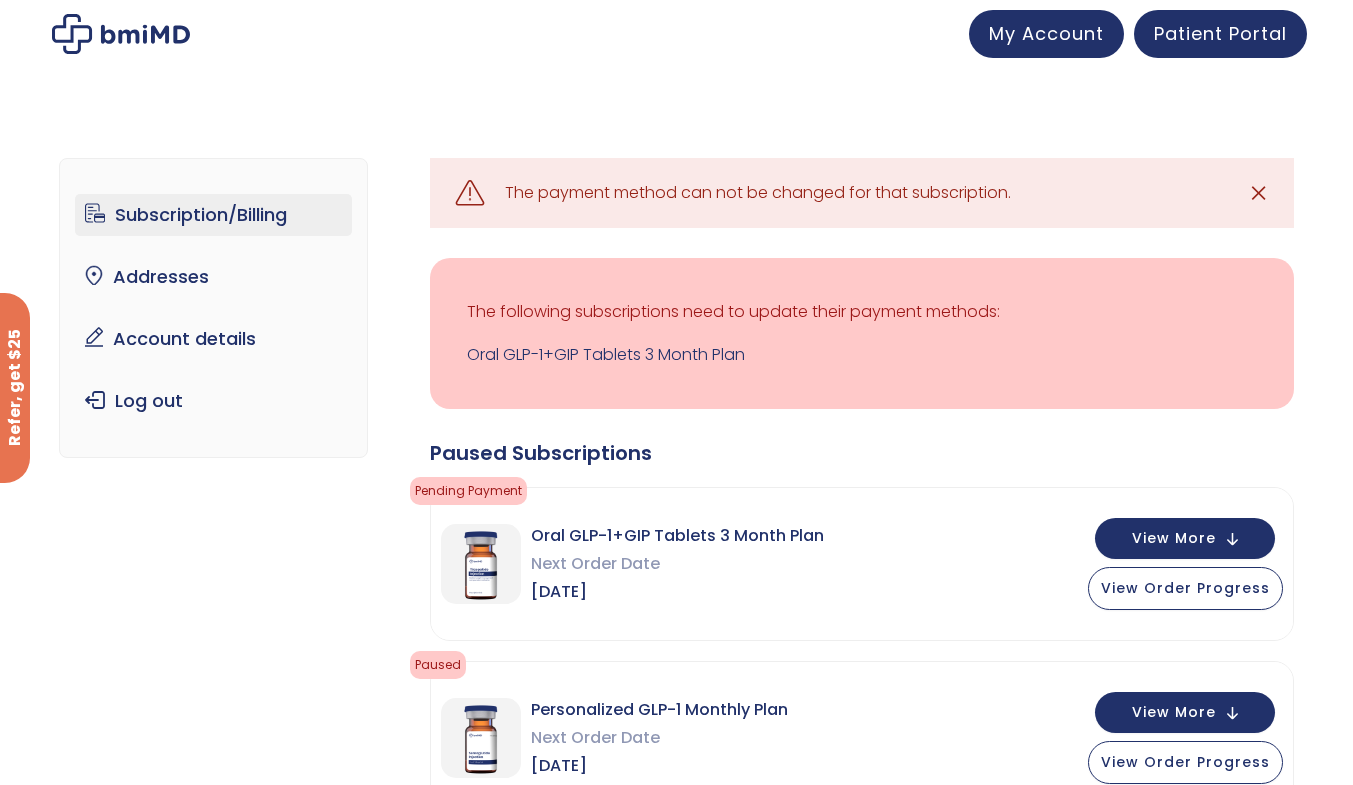 click on "Oral GLP-1+GIP Tablets 3 Month Plan" at bounding box center (862, 355) 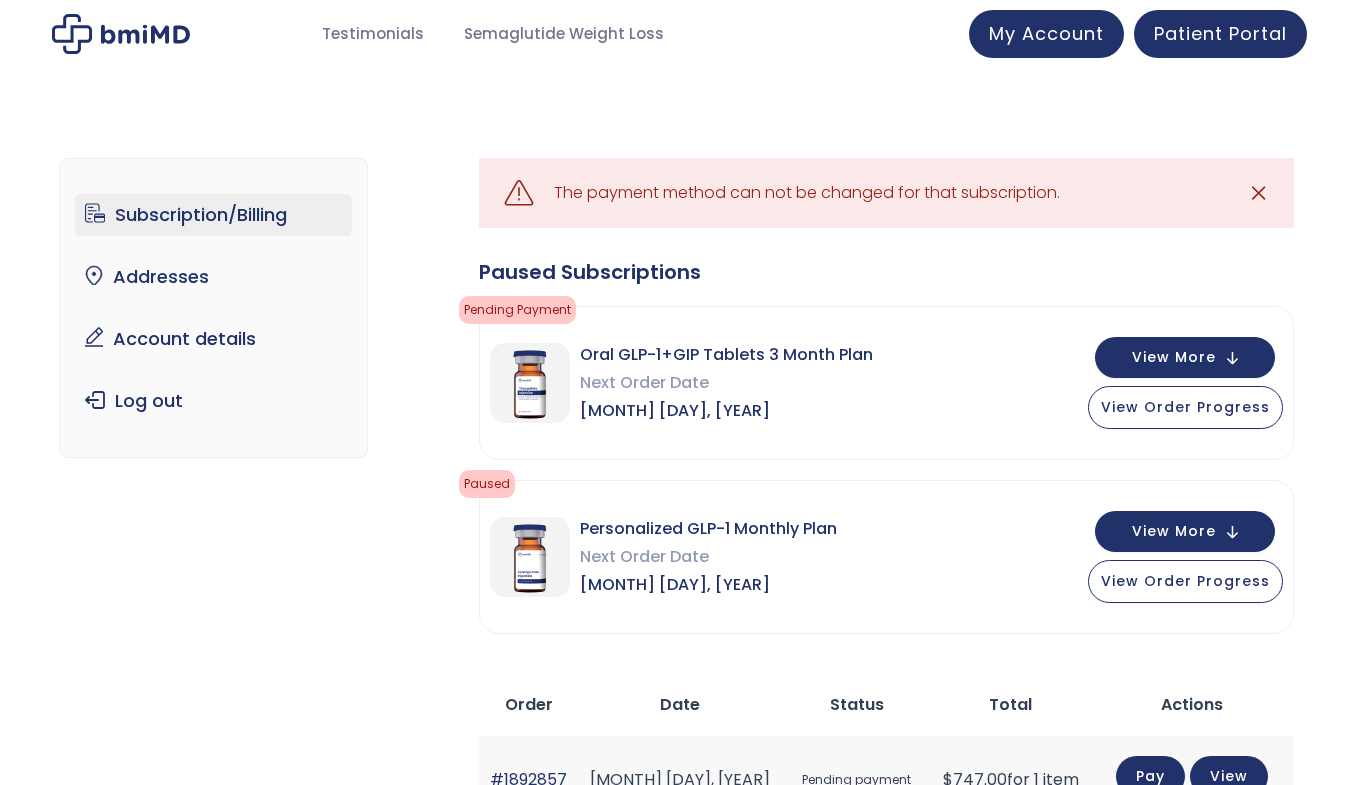 scroll, scrollTop: 0, scrollLeft: 0, axis: both 